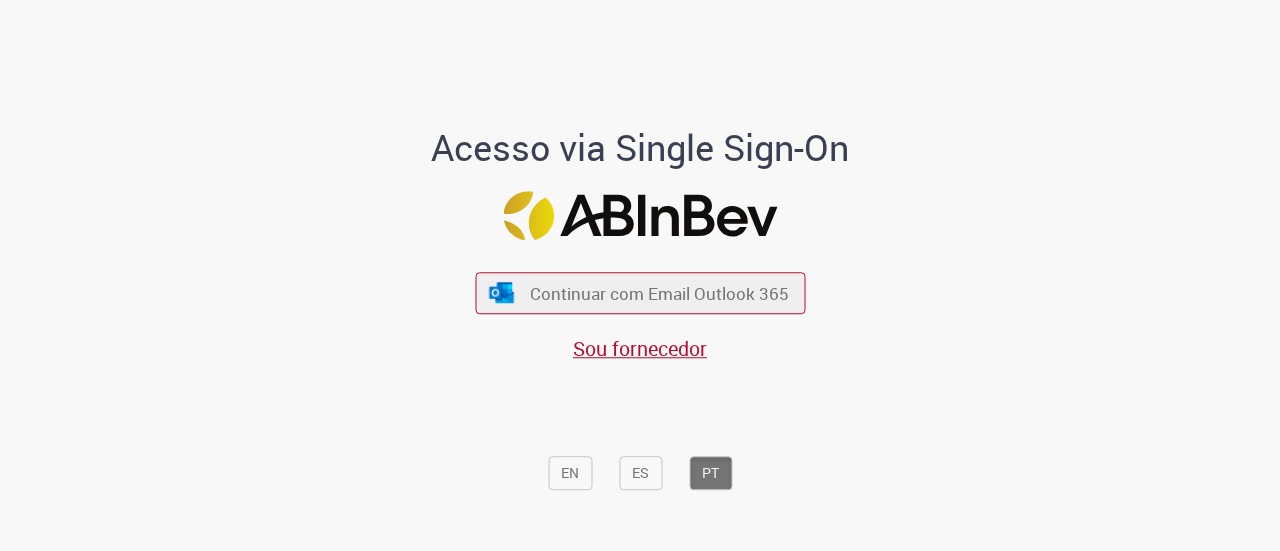 scroll, scrollTop: 0, scrollLeft: 0, axis: both 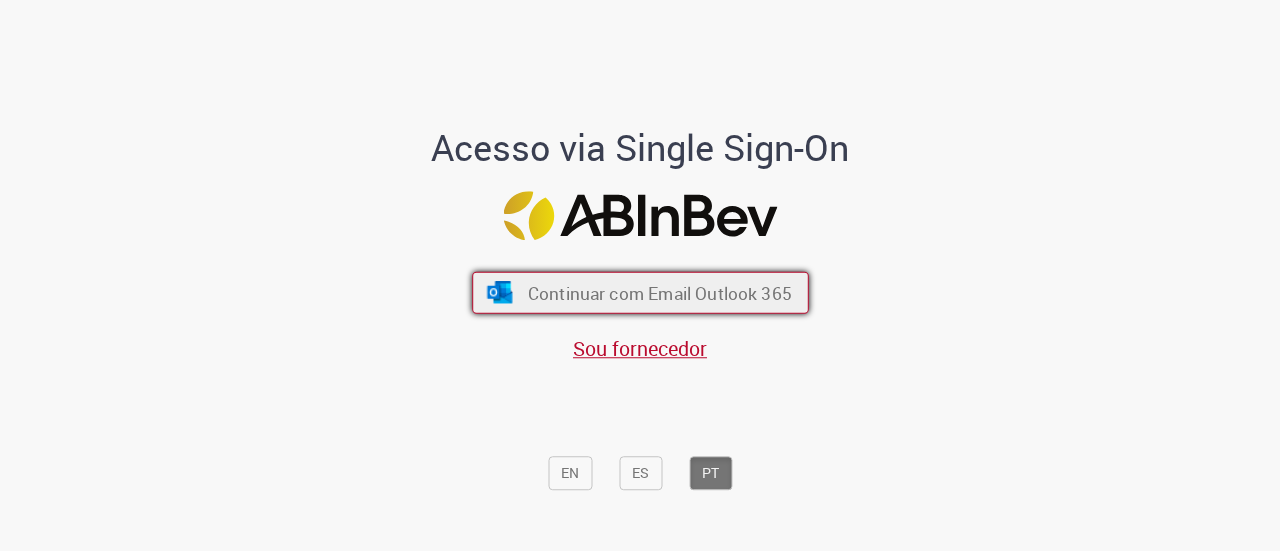 click on "Continuar com Email Outlook 365" at bounding box center [659, 292] 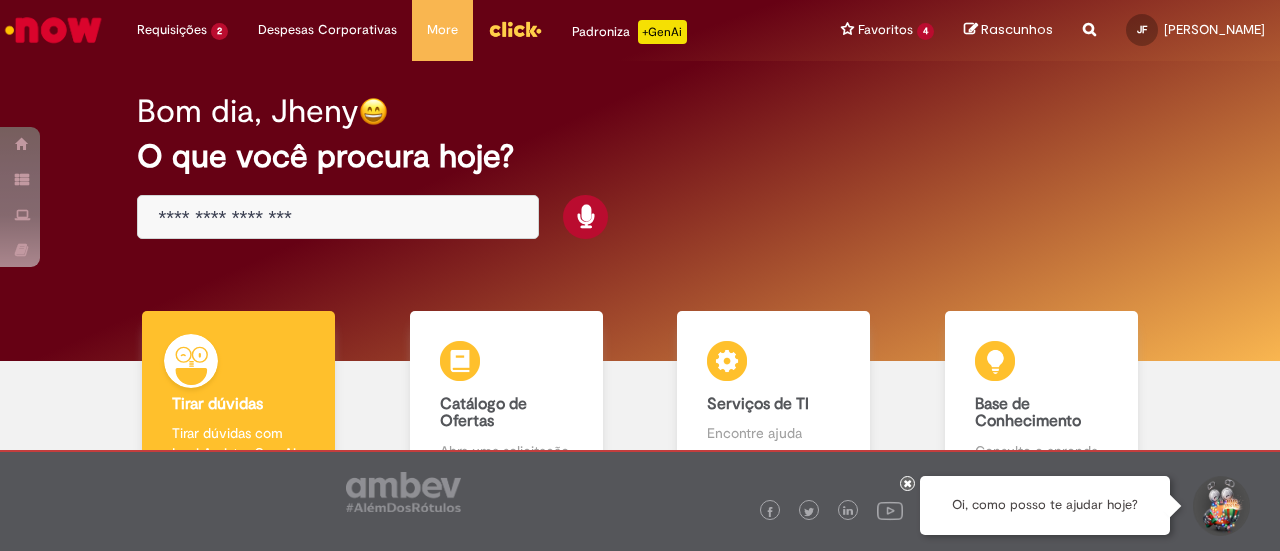 scroll, scrollTop: 0, scrollLeft: 0, axis: both 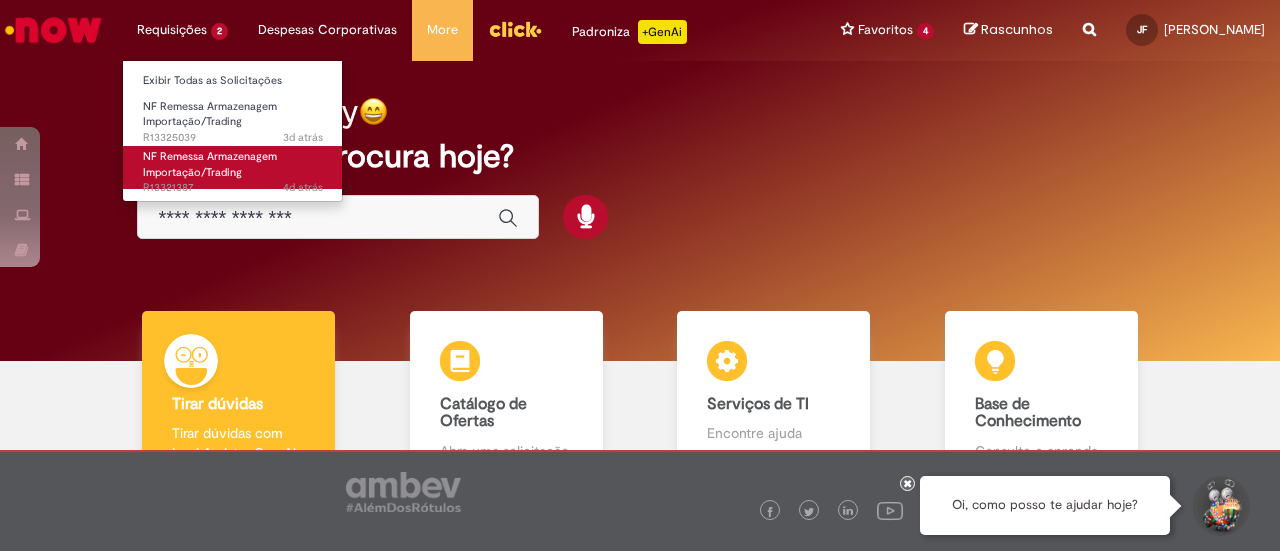 click on "NF Remessa Armazenagem Importação/Trading" at bounding box center [210, 164] 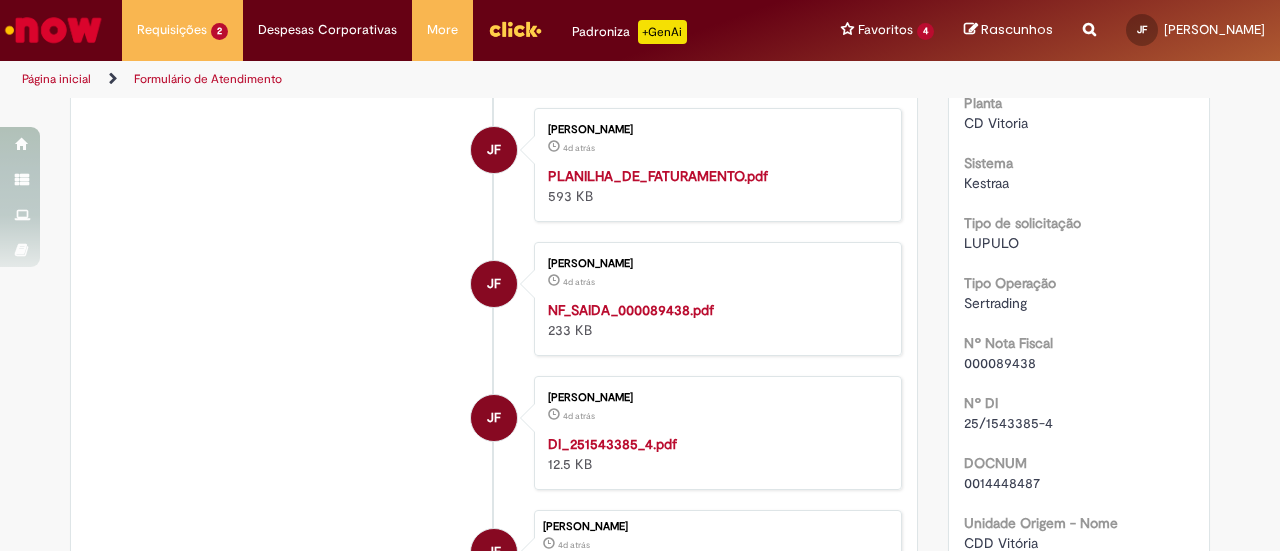 scroll, scrollTop: 824, scrollLeft: 0, axis: vertical 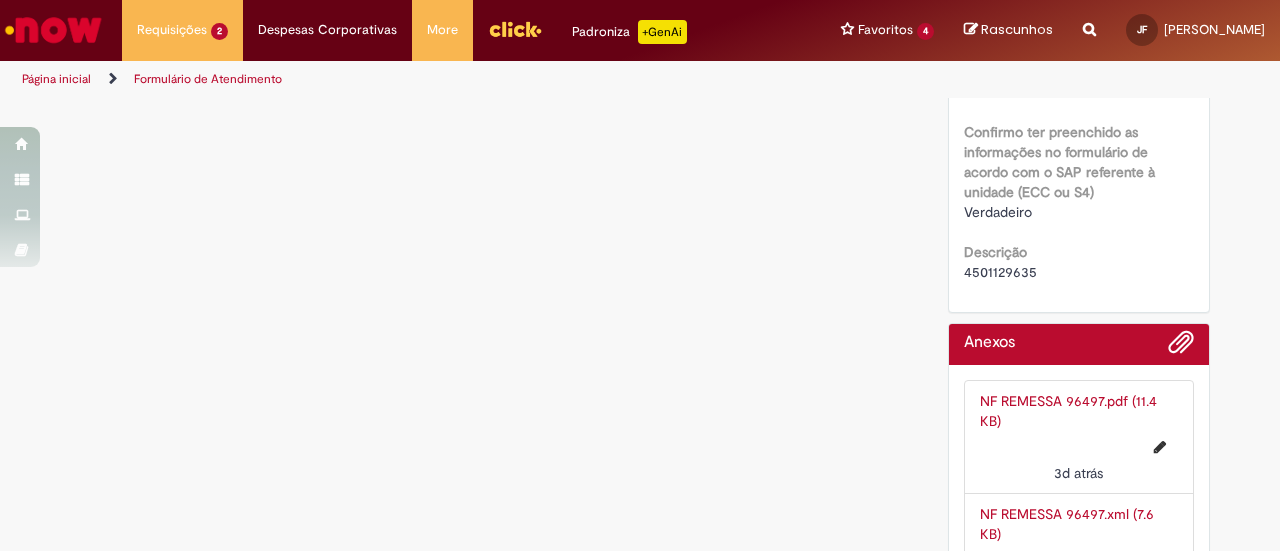 click on "4501129635" at bounding box center [1000, 272] 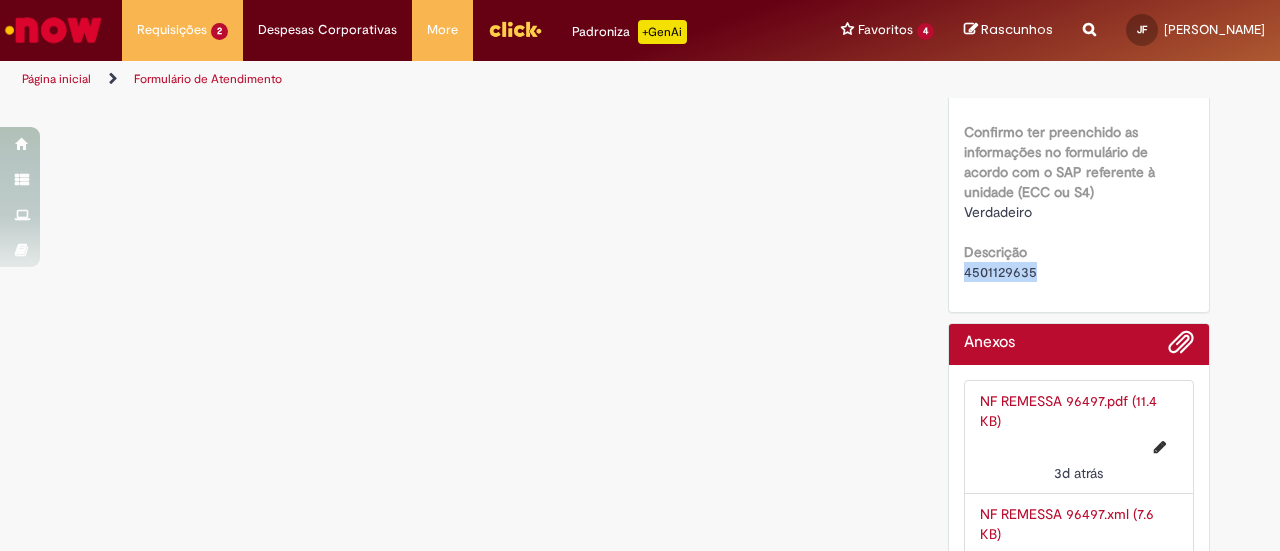 click on "4501129635" at bounding box center (1000, 272) 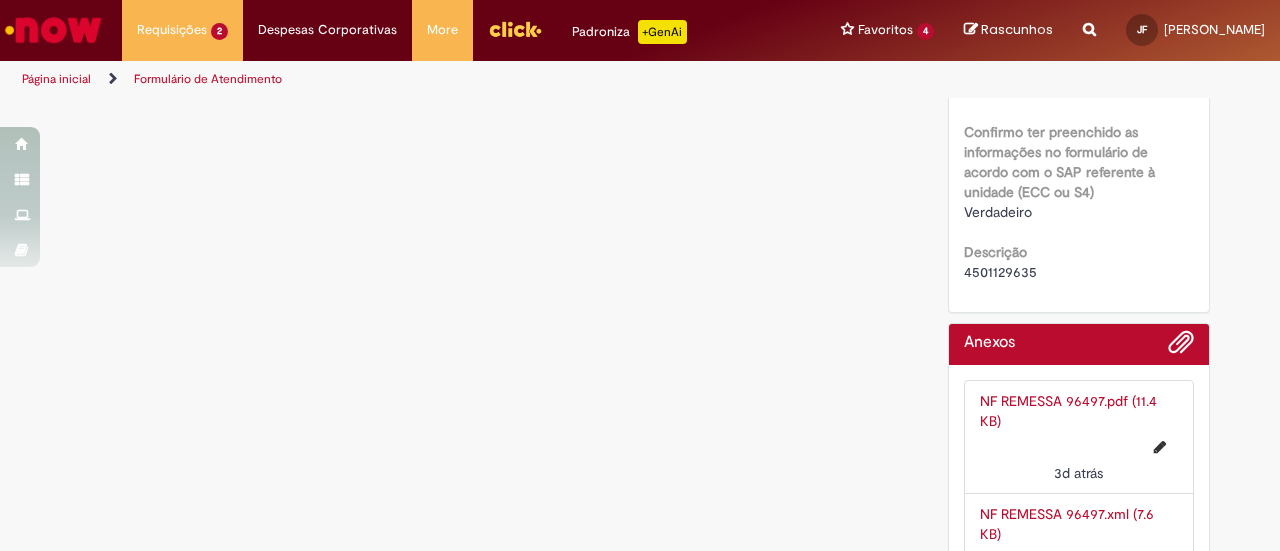 click on "Número
R13321387
Status
Em [GEOGRAPHIC_DATA]
Criação
4d atrás 4 dias atrás
Conclusão Estimada
[DATE] 09:02:32
Opções
Informações Validadas
Tipo: ZG12 | Numero da nota gerada: 000096497 | Doc. 900 gerado: 8009811139 | Doc. num gerado: 14448785
Executado com sucesso
Sim
Tipo de Armazenagem
Simbólica
SAP Interim
s4
Planta
CD Vitoria
Sistema
[GEOGRAPHIC_DATA]
Tipo de solicitação
[GEOGRAPHIC_DATA]
Tipo Operação
Sertrading
Nº Nota Fiscal
000089438
Nº DI
25/1543385-4" at bounding box center [1079, -822] 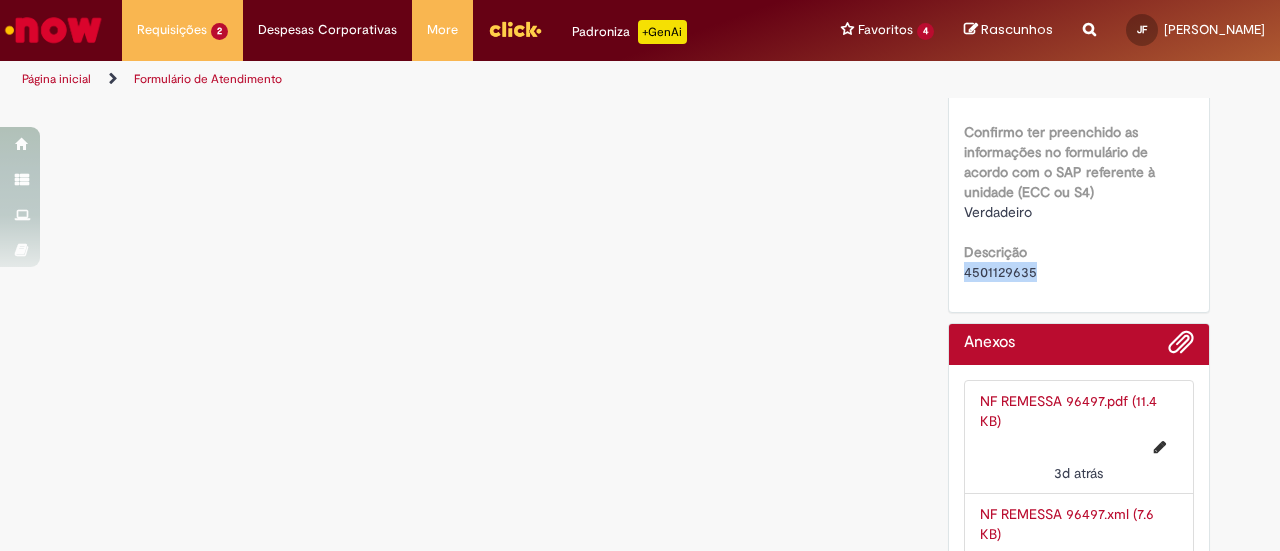 click on "4501129635" at bounding box center [1000, 272] 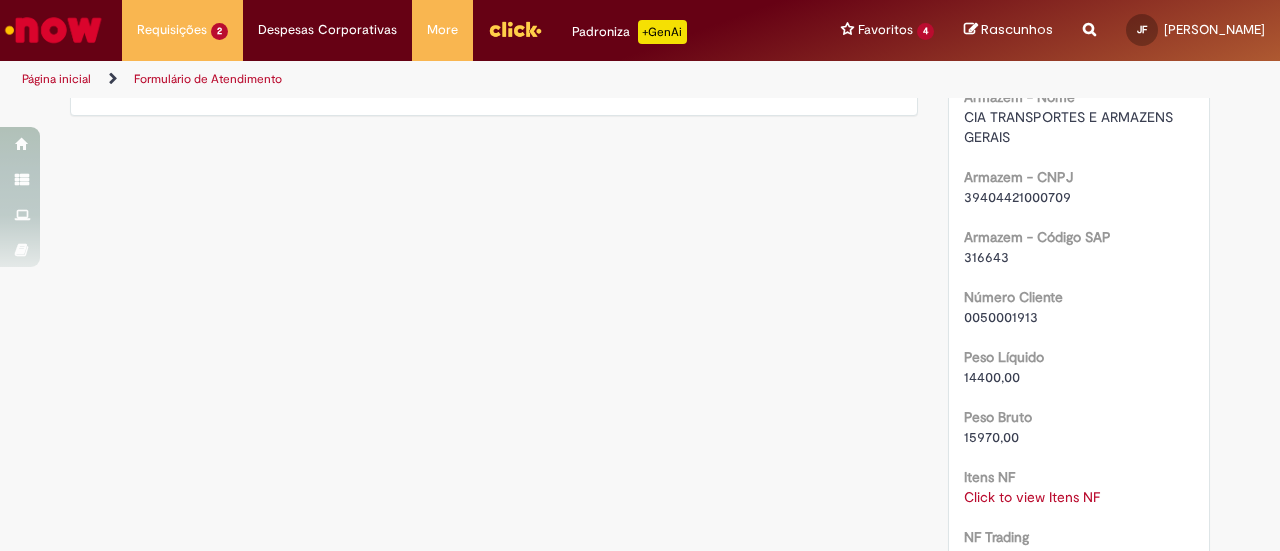 scroll, scrollTop: 724, scrollLeft: 0, axis: vertical 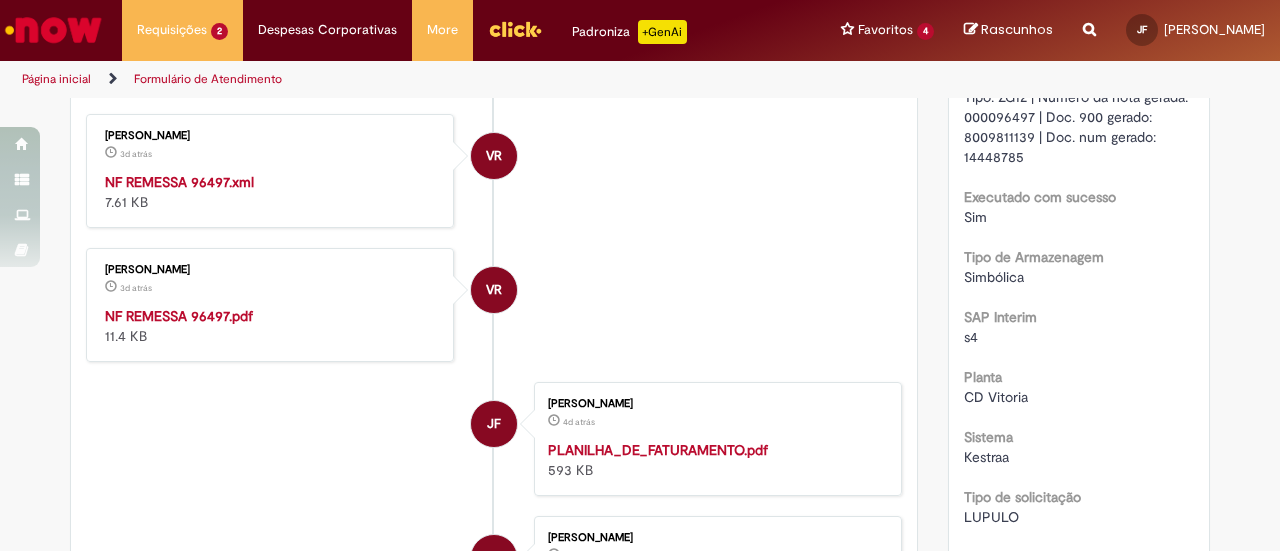 click on "NF REMESSA 96497.pdf" at bounding box center (179, 316) 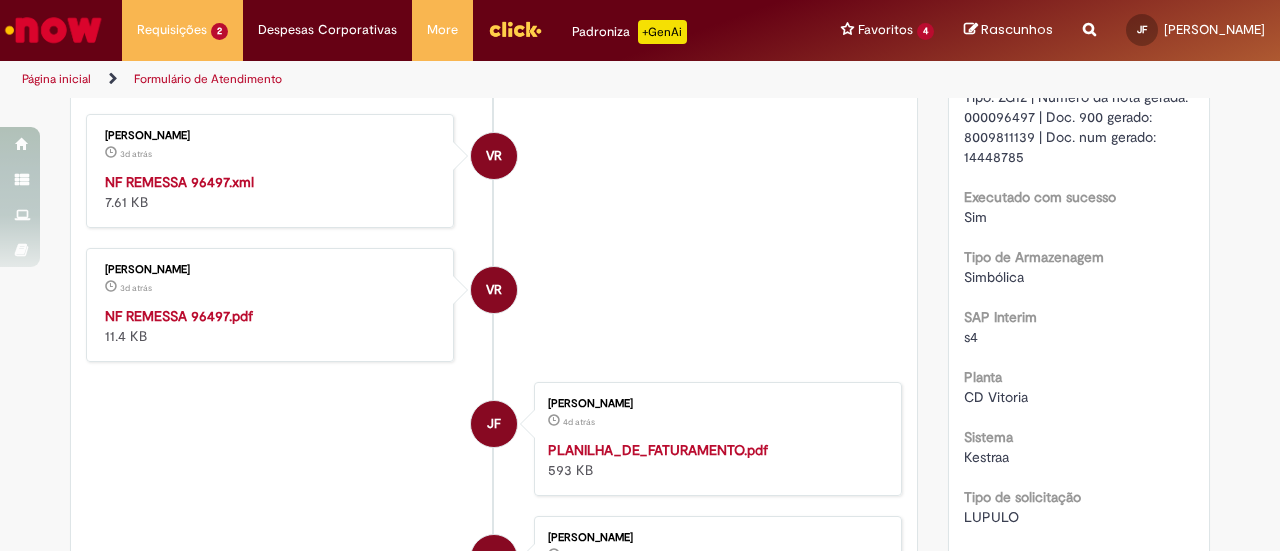 click on "NF REMESSA 96497.xml" at bounding box center (179, 182) 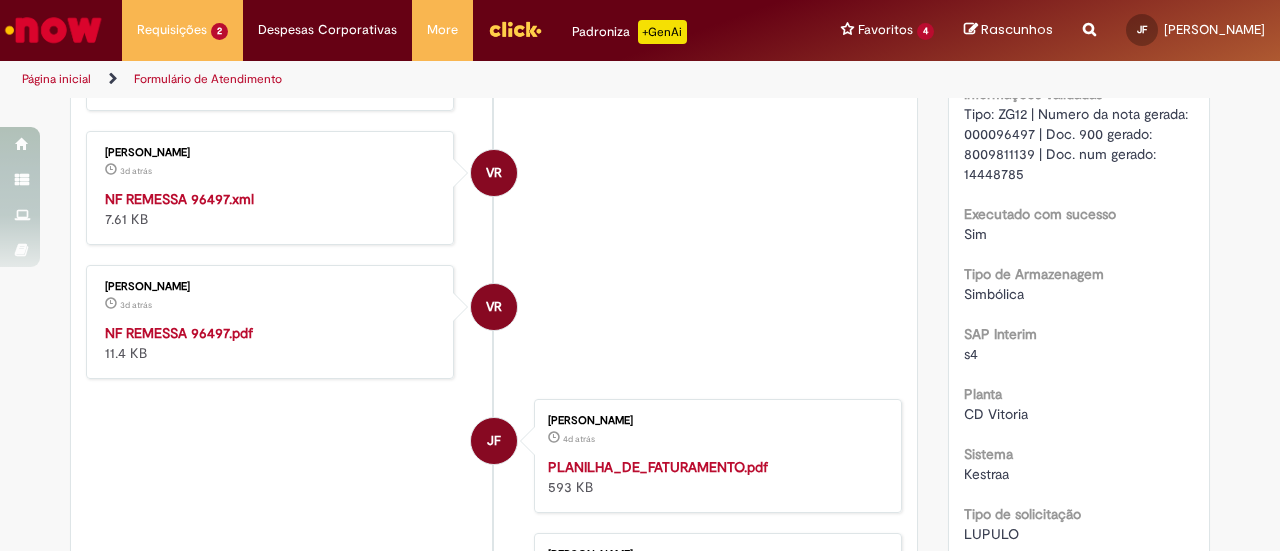 scroll, scrollTop: 0, scrollLeft: 0, axis: both 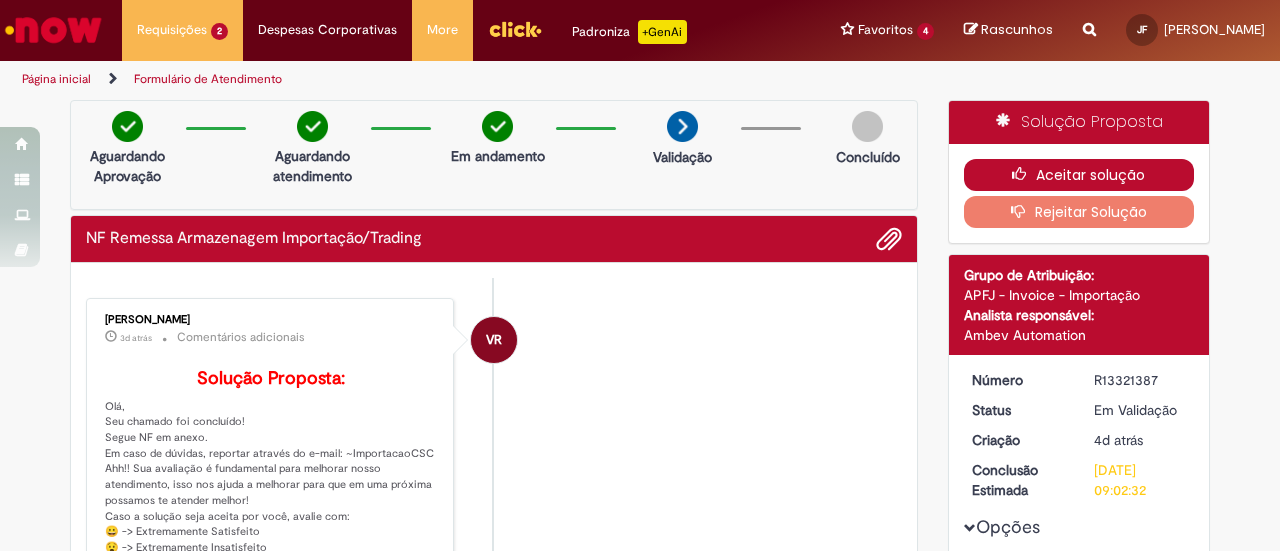 click on "Aceitar solução" at bounding box center [1079, 175] 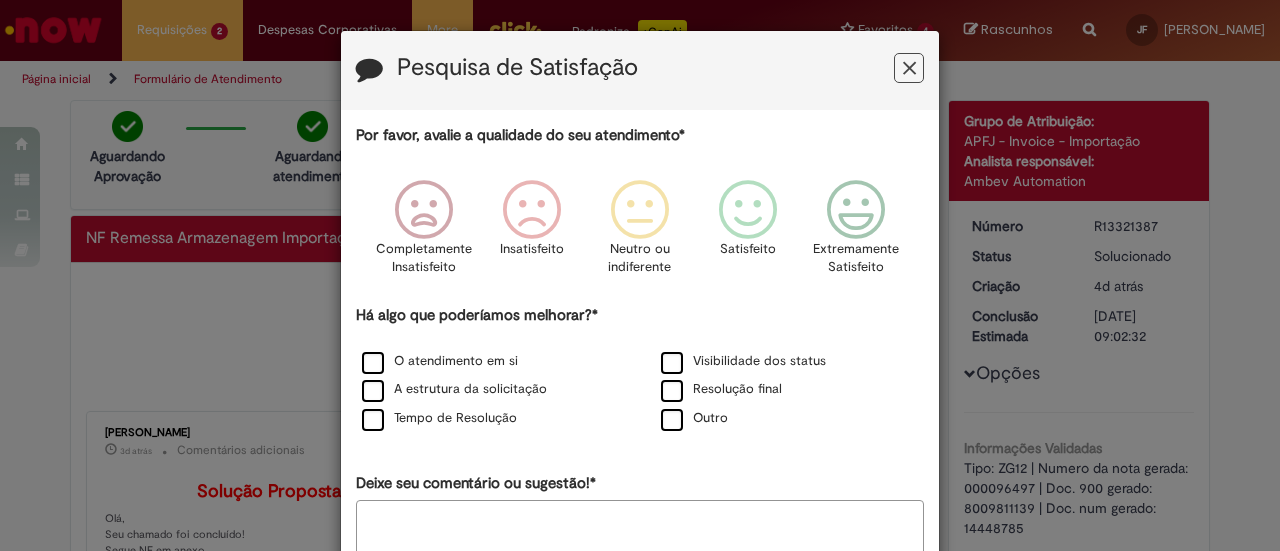 click at bounding box center [909, 68] 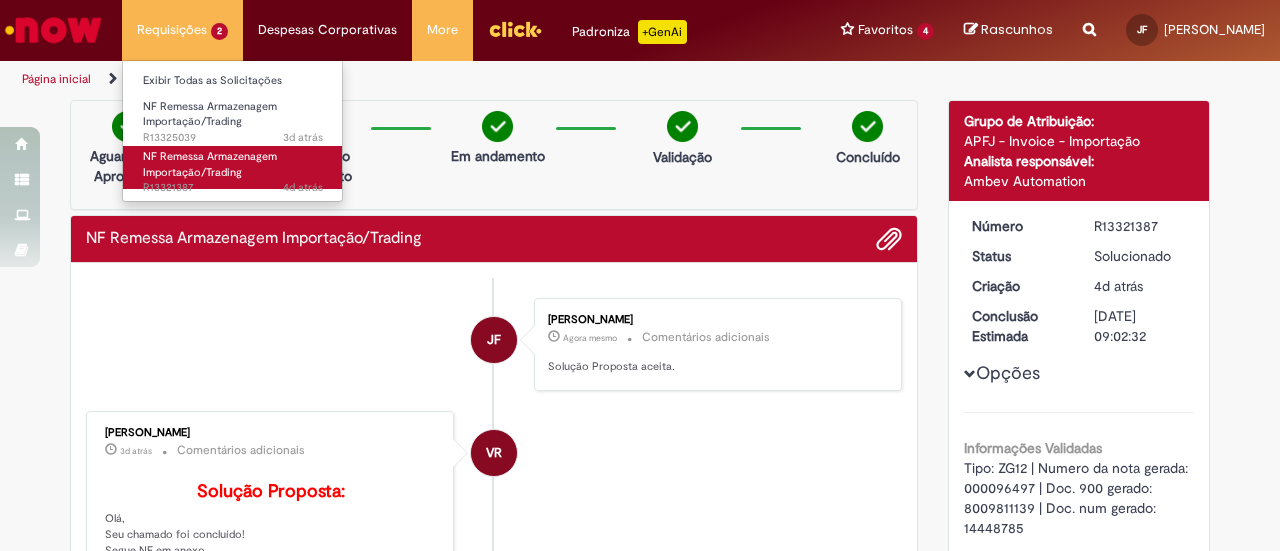 click on "NF Remessa Armazenagem Importação/Trading" at bounding box center (210, 164) 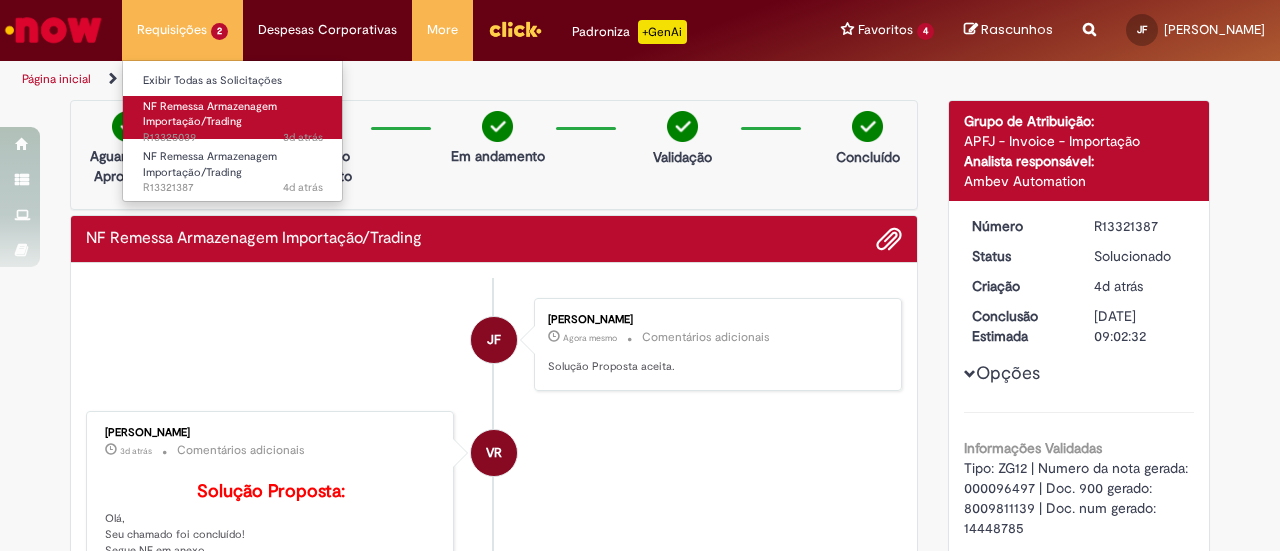 click on "NF Remessa Armazenagem Importação/Trading
3d atrás 3 dias atrás  R13325039" at bounding box center [233, 117] 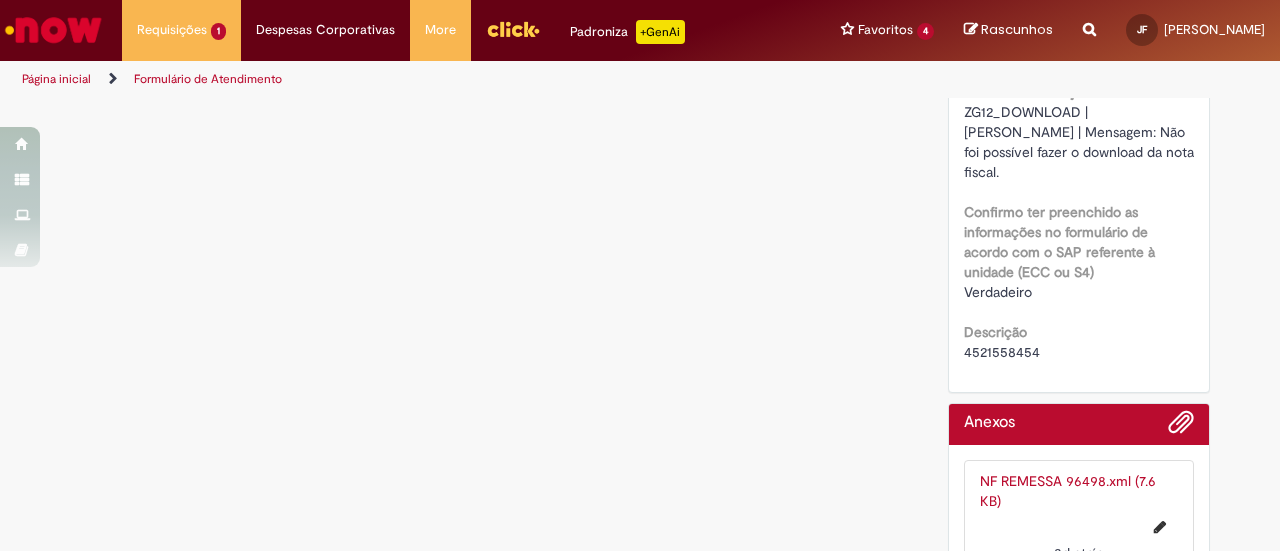 scroll, scrollTop: 2194, scrollLeft: 0, axis: vertical 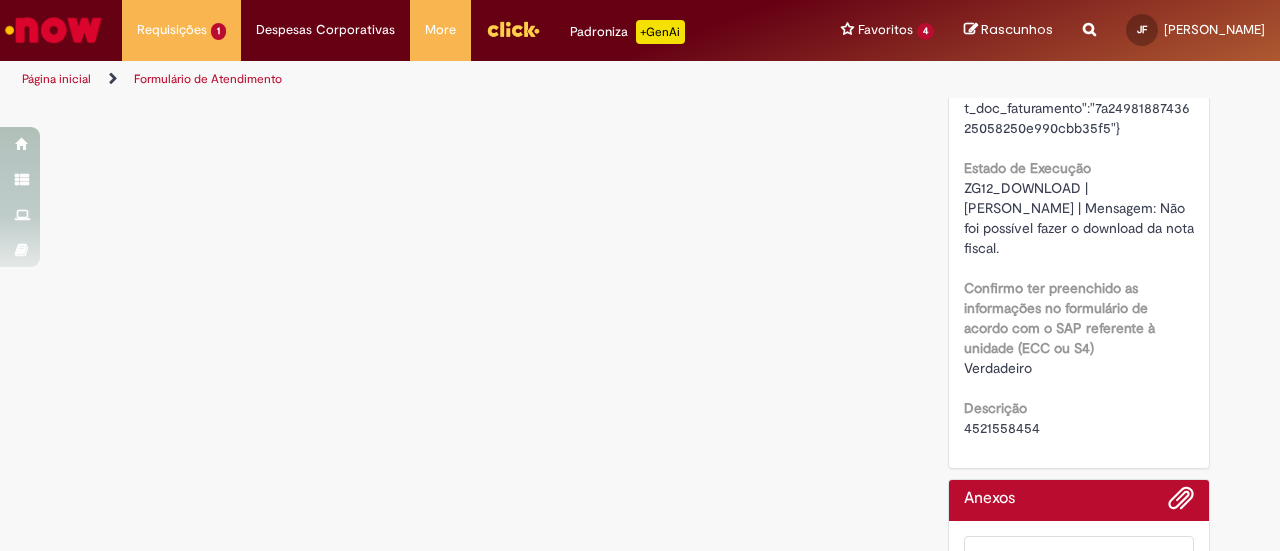 click on "4521558454" at bounding box center [1002, 428] 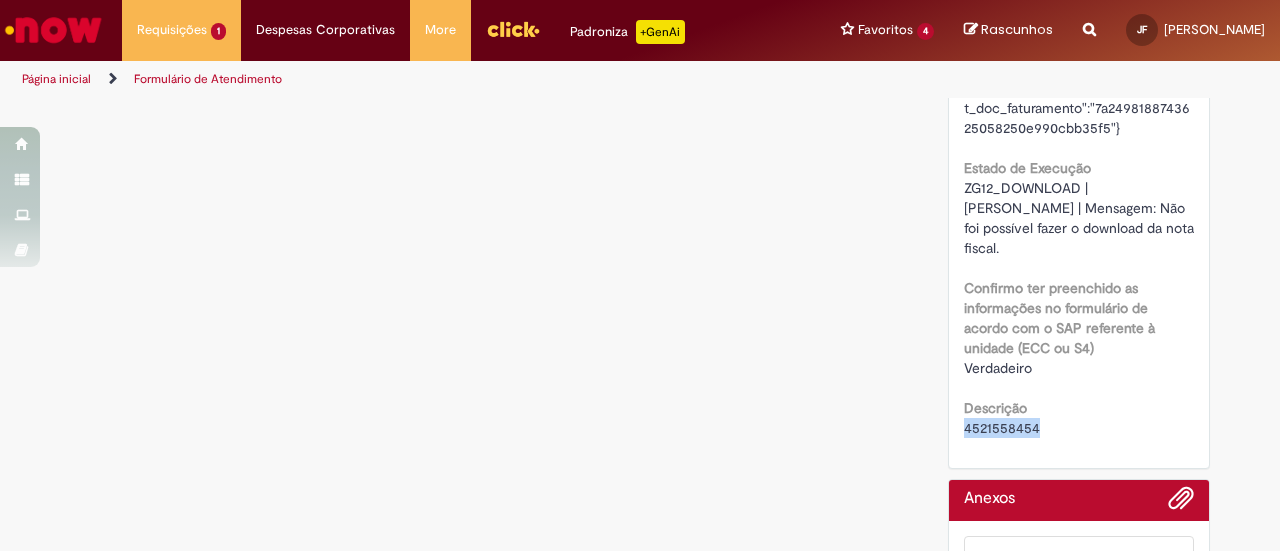 click on "4521558454" at bounding box center (1002, 428) 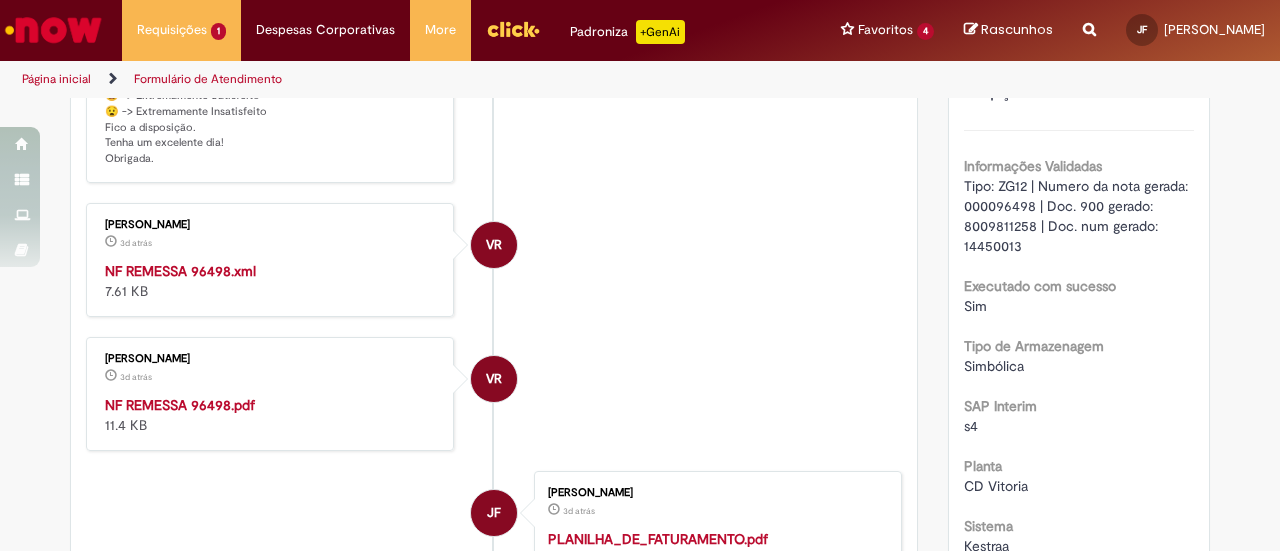 scroll, scrollTop: 380, scrollLeft: 0, axis: vertical 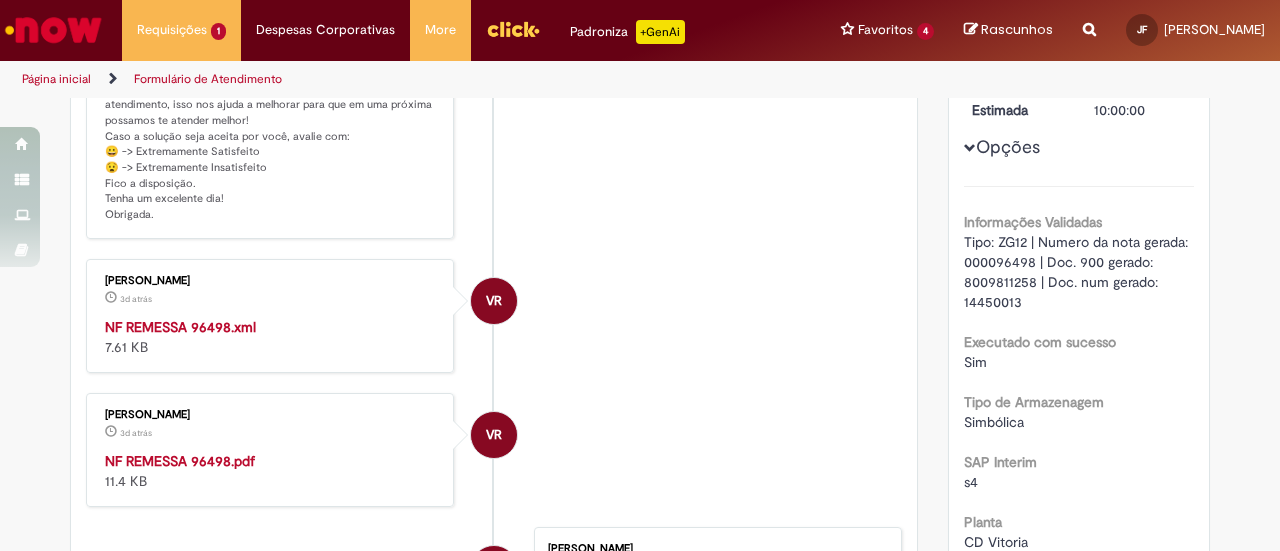 click on "NF REMESSA 96498.pdf" at bounding box center [180, 461] 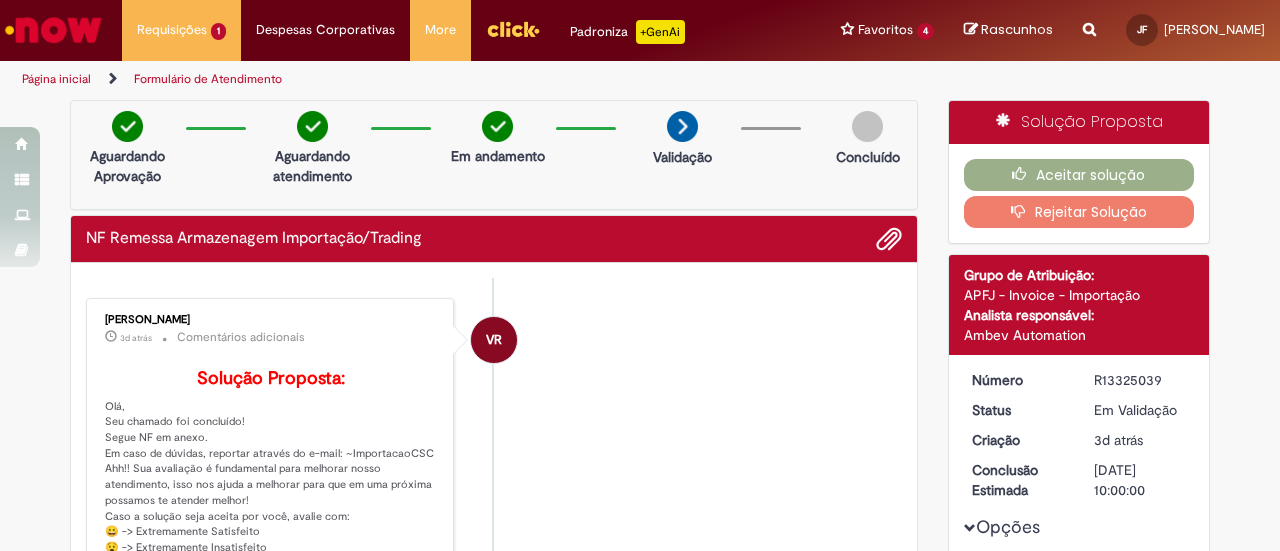 scroll, scrollTop: 2724, scrollLeft: 0, axis: vertical 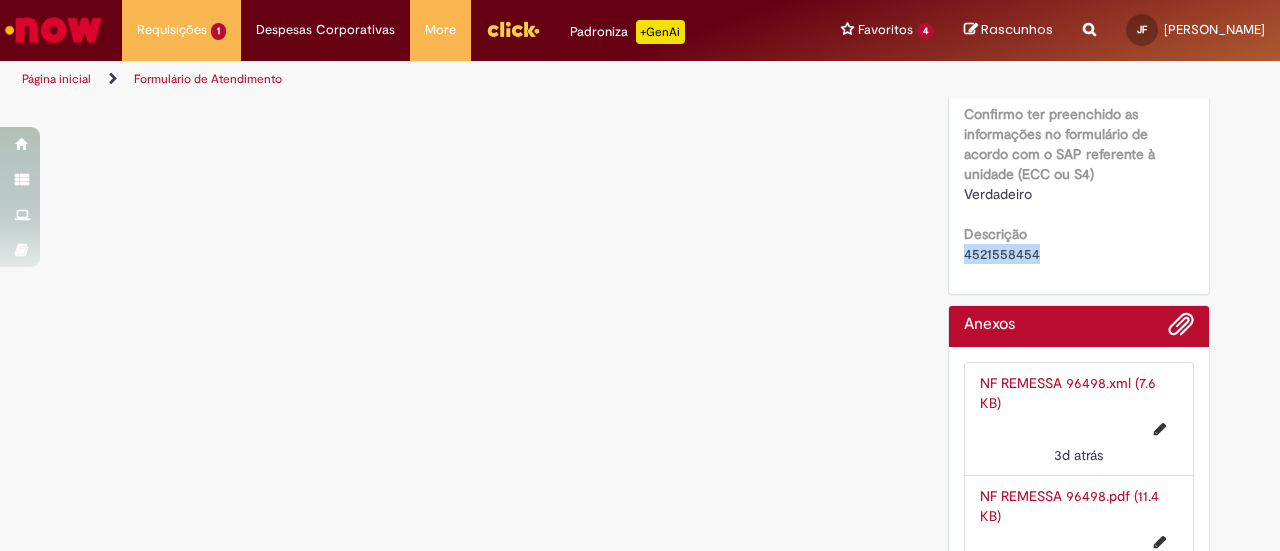 copy on "4521558454" 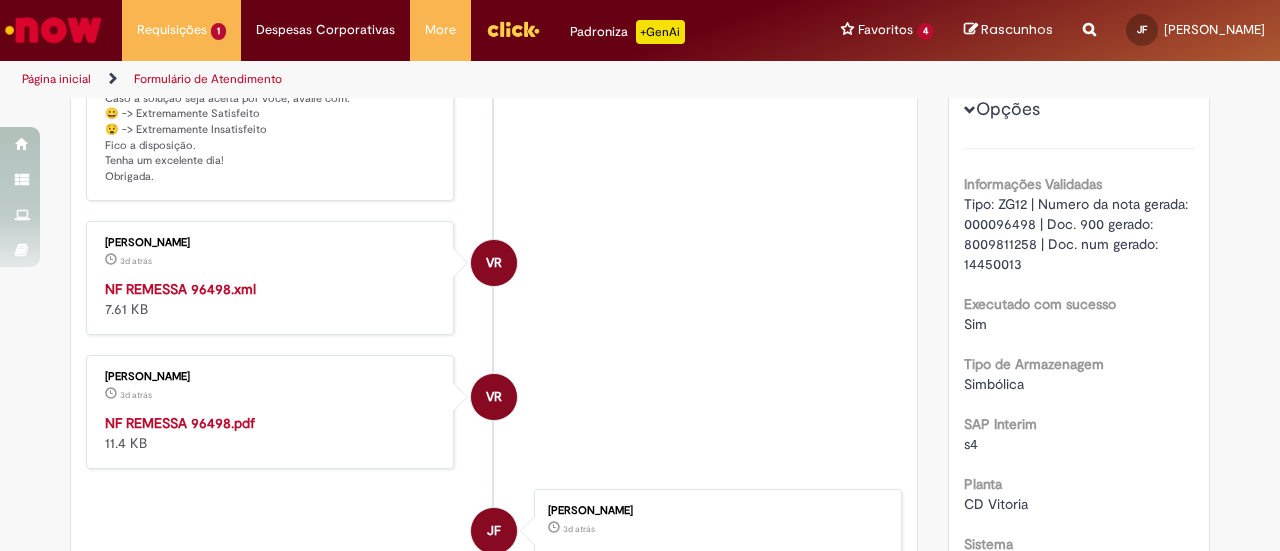 scroll, scrollTop: 489, scrollLeft: 0, axis: vertical 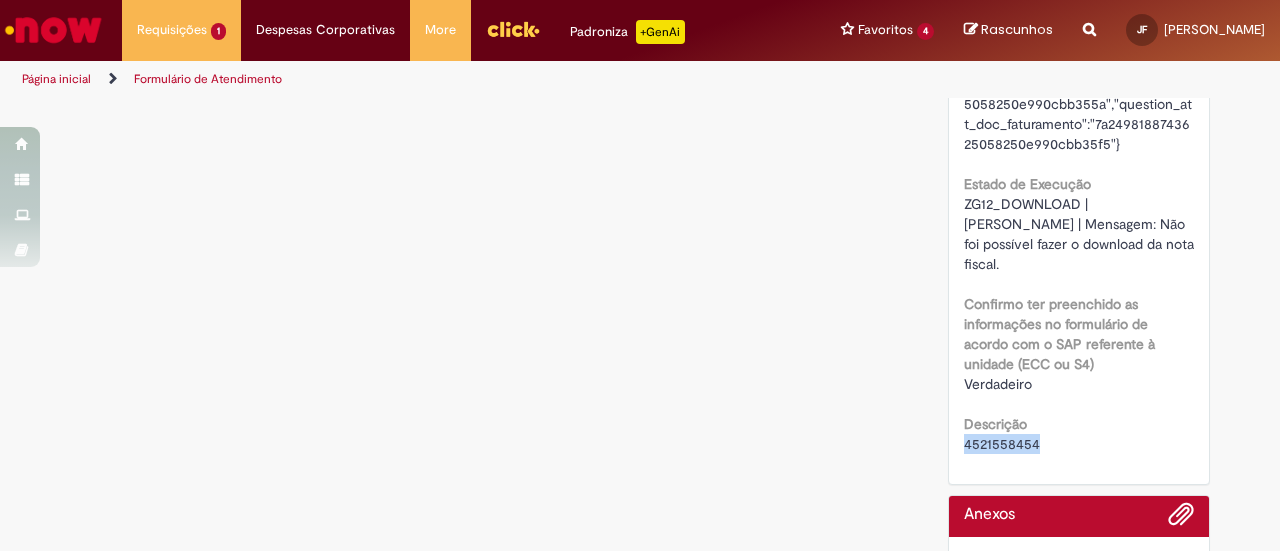 copy on "4521558454" 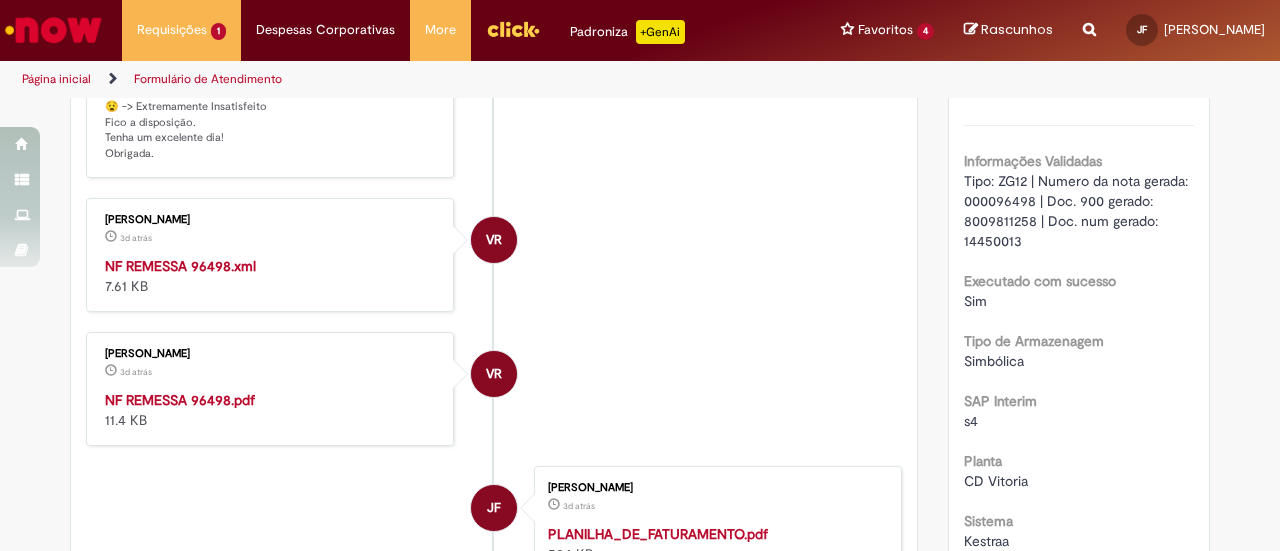scroll, scrollTop: 355, scrollLeft: 0, axis: vertical 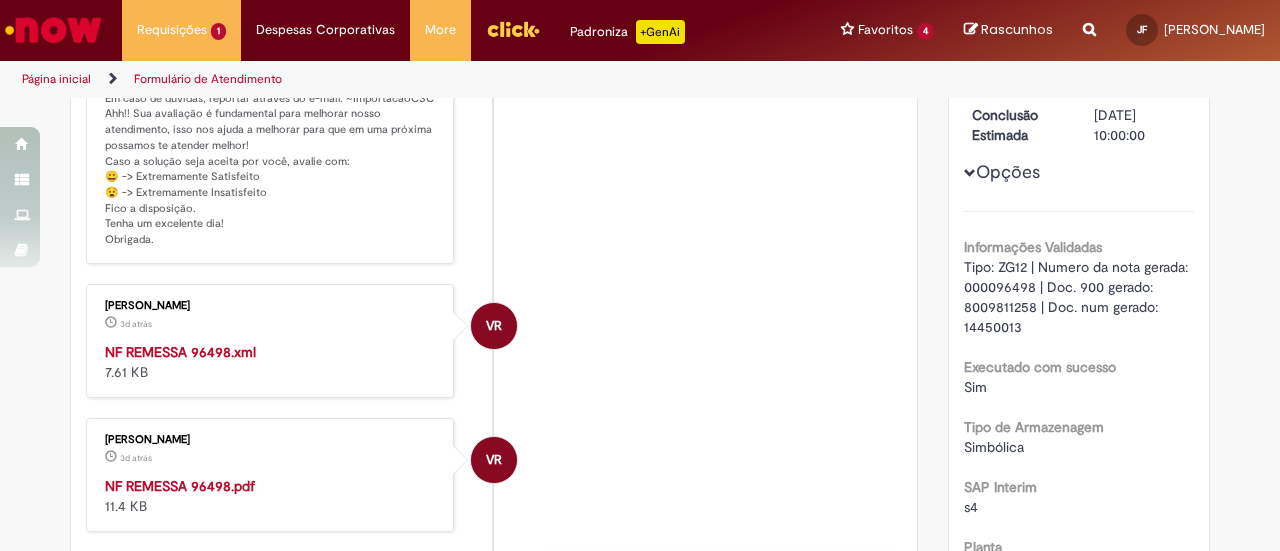 click on "NF REMESSA 96498.xml" at bounding box center (180, 352) 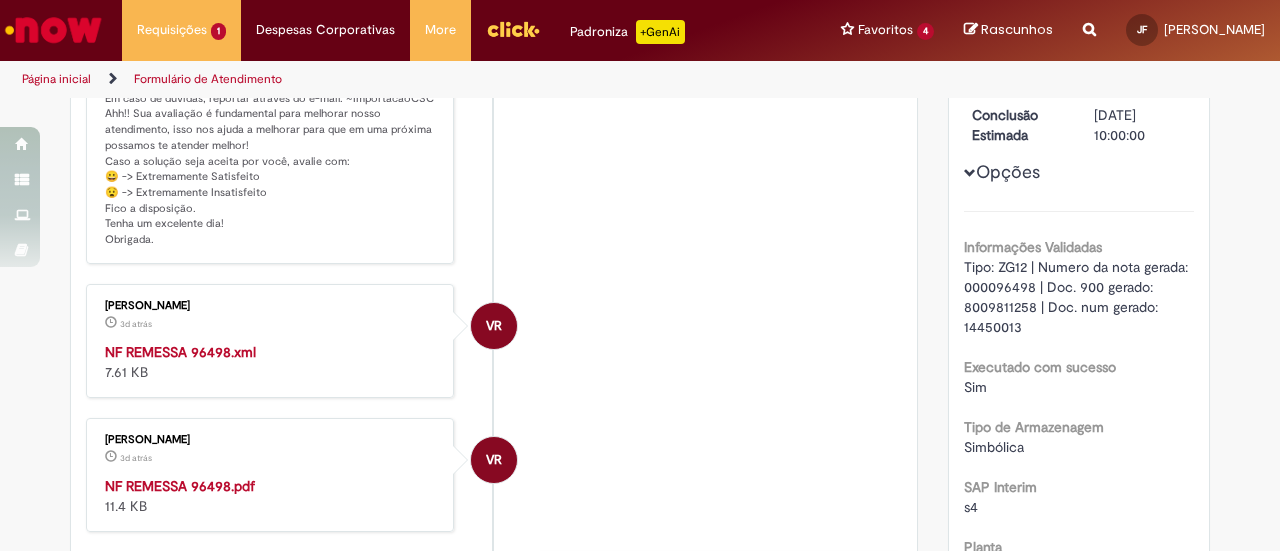 click on "NF REMESSA 96498.pdf" at bounding box center (180, 486) 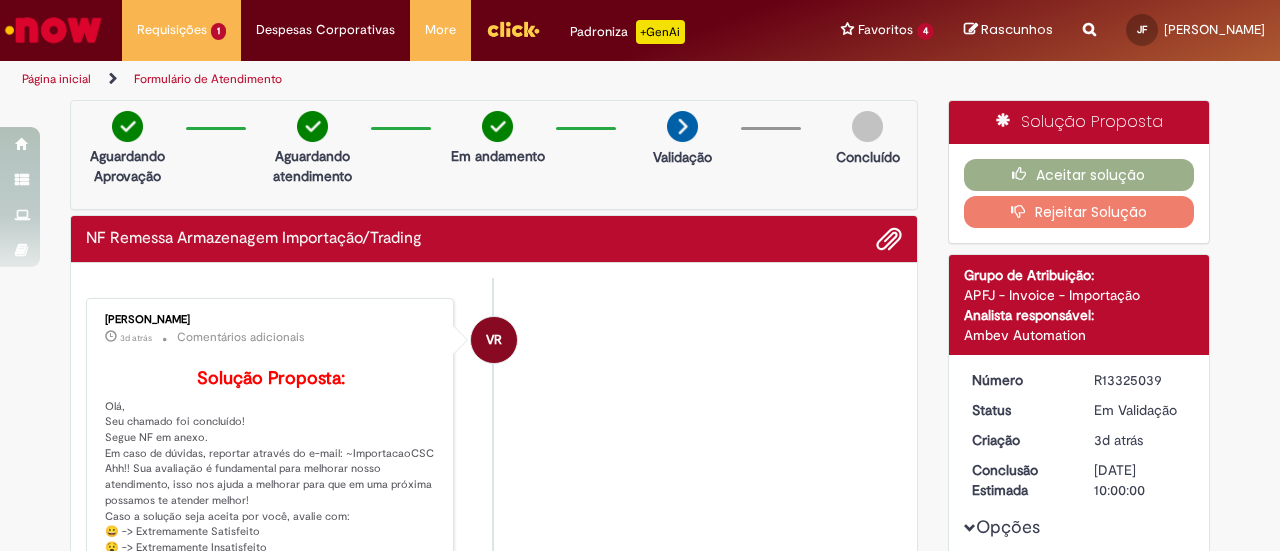 scroll, scrollTop: 2724, scrollLeft: 0, axis: vertical 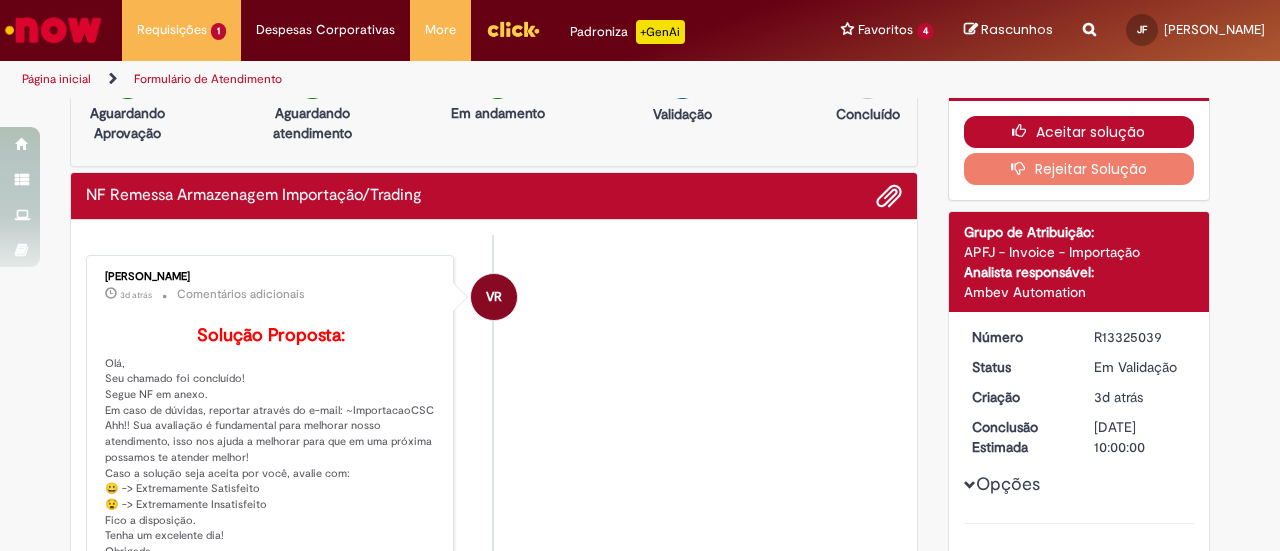 click at bounding box center (1024, 131) 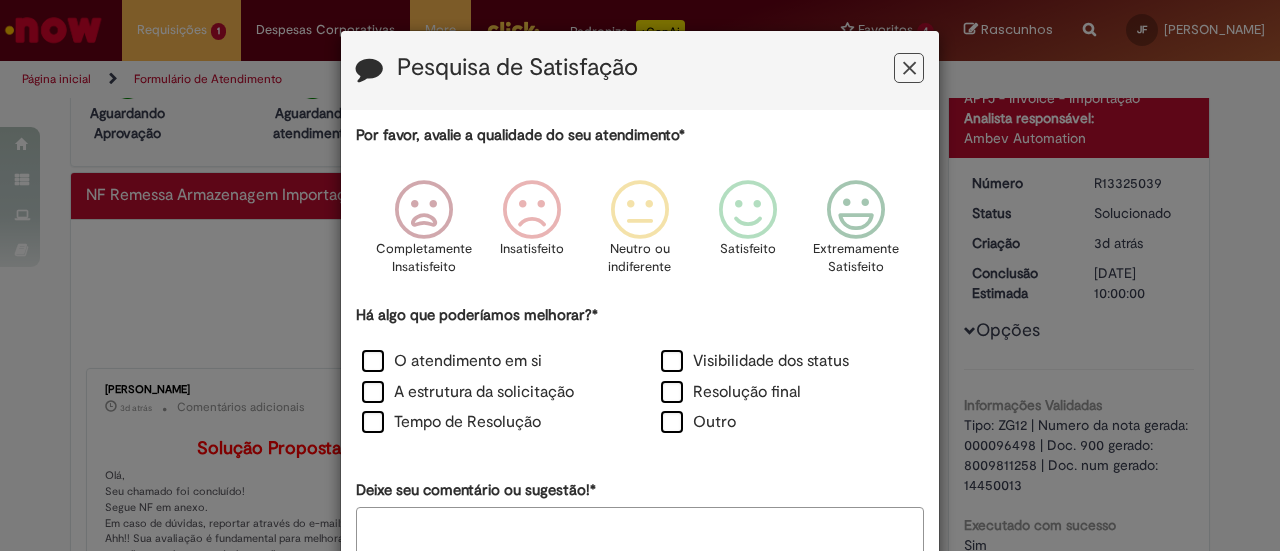 click on "Pesquisa de Satisfação" at bounding box center [640, 70] 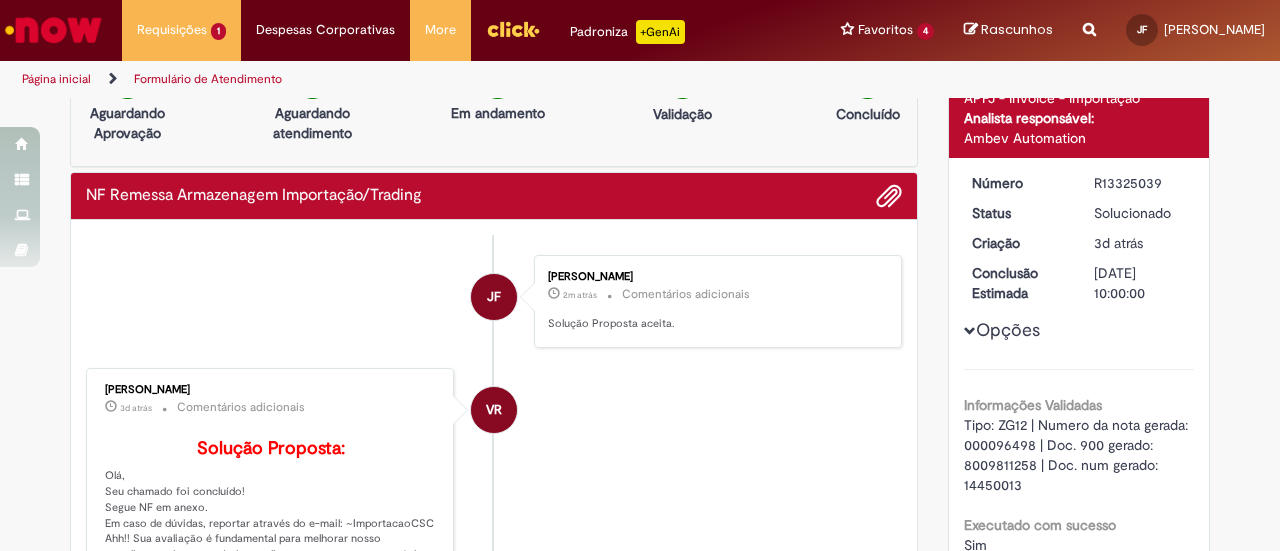 scroll, scrollTop: 0, scrollLeft: 0, axis: both 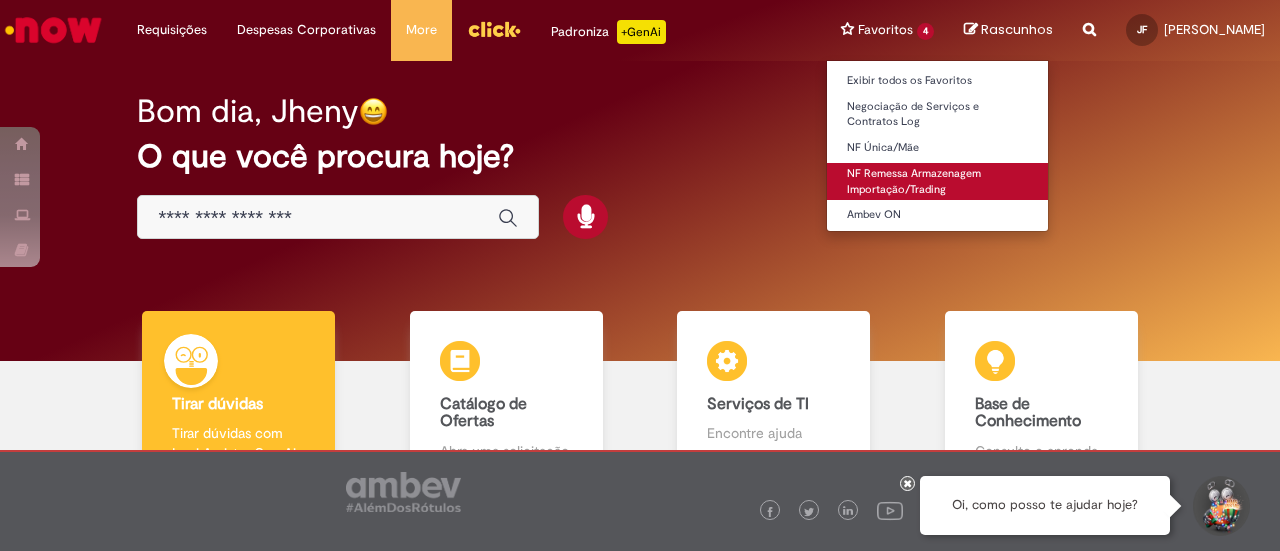 click on "NF Remessa Armazenagem Importação/Trading" at bounding box center [937, 181] 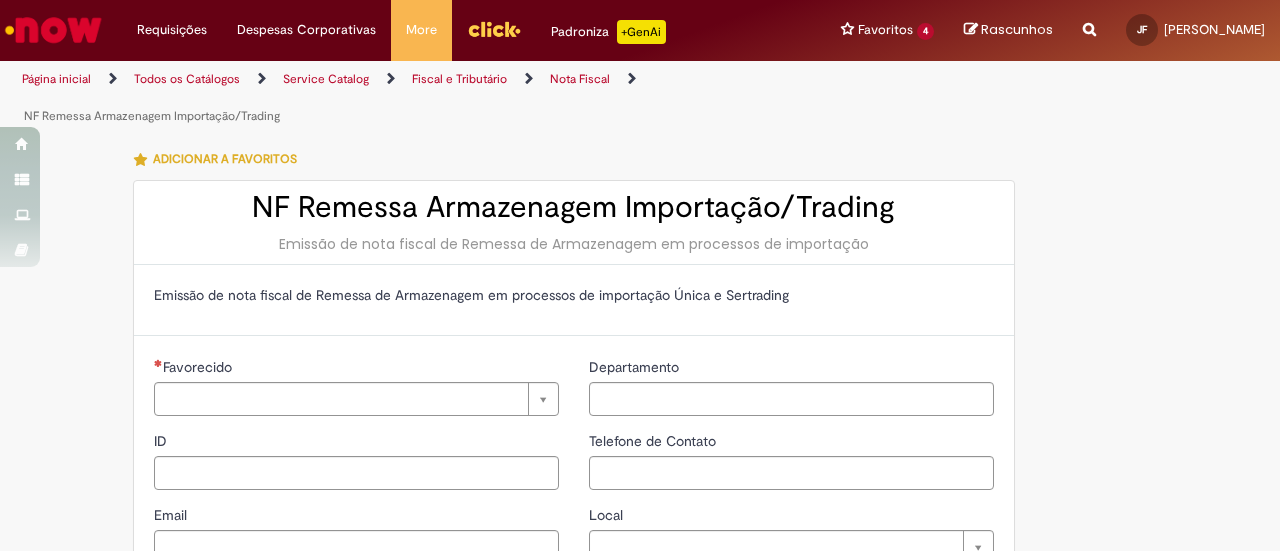 type on "********" 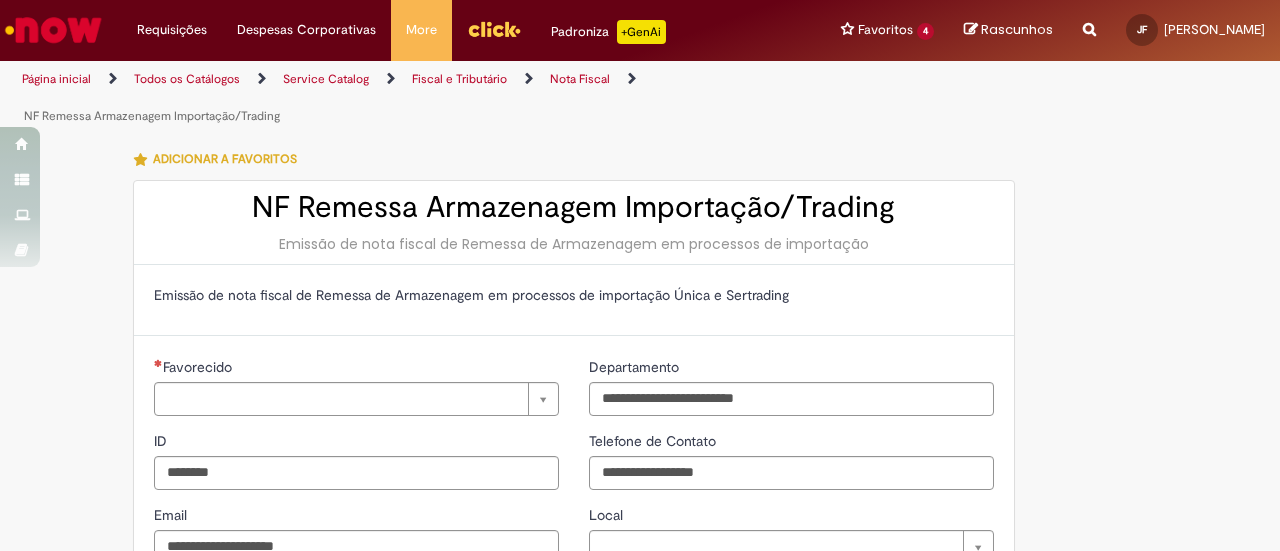 click on "Tire dúvidas com LupiAssist    +GenAI
Oi! Eu sou LupiAssist, uma Inteligência Artificial Generativa em constante aprendizado   Meu conteúdo é monitorado para trazer uma melhor experiência
Dúvidas comuns:
Só mais um instante, estou consultando nossas bases de conhecimento  e escrevendo a melhor resposta pra você!
Title
Lorem ipsum dolor sit amet    Fazer uma nova pergunta
Gerei esta resposta utilizando IA Generativa em conjunto com os nossos padrões. Em caso de divergência, os documentos oficiais prevalecerão.
Saiba mais em:
Ou ligue para:
E aí, te ajudei?
Sim, obrigado!" at bounding box center (640, 1013) 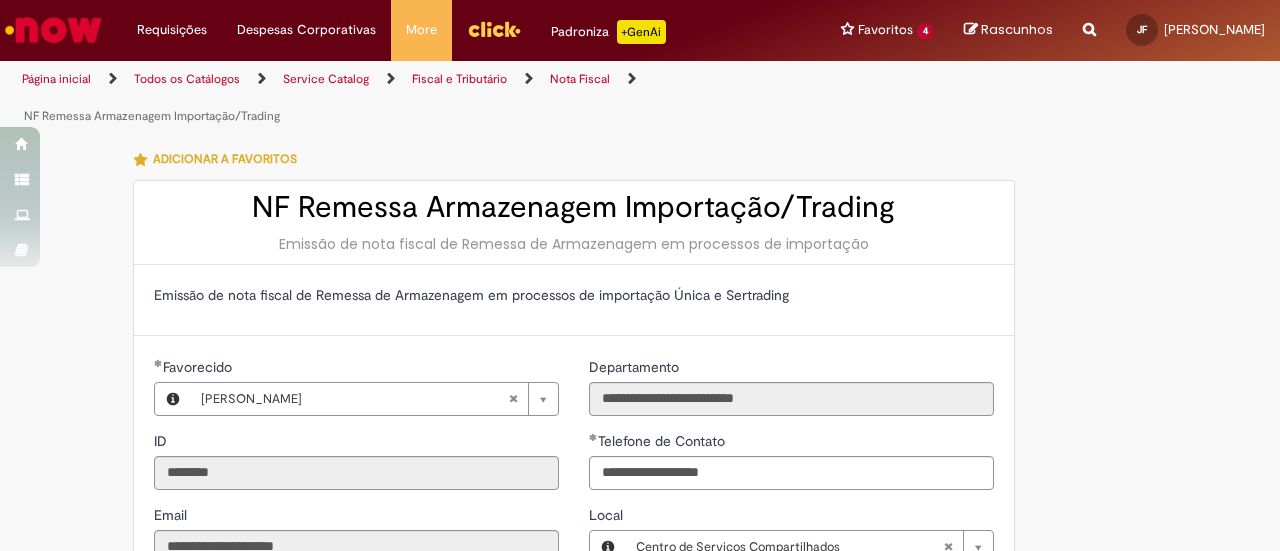 type on "**********" 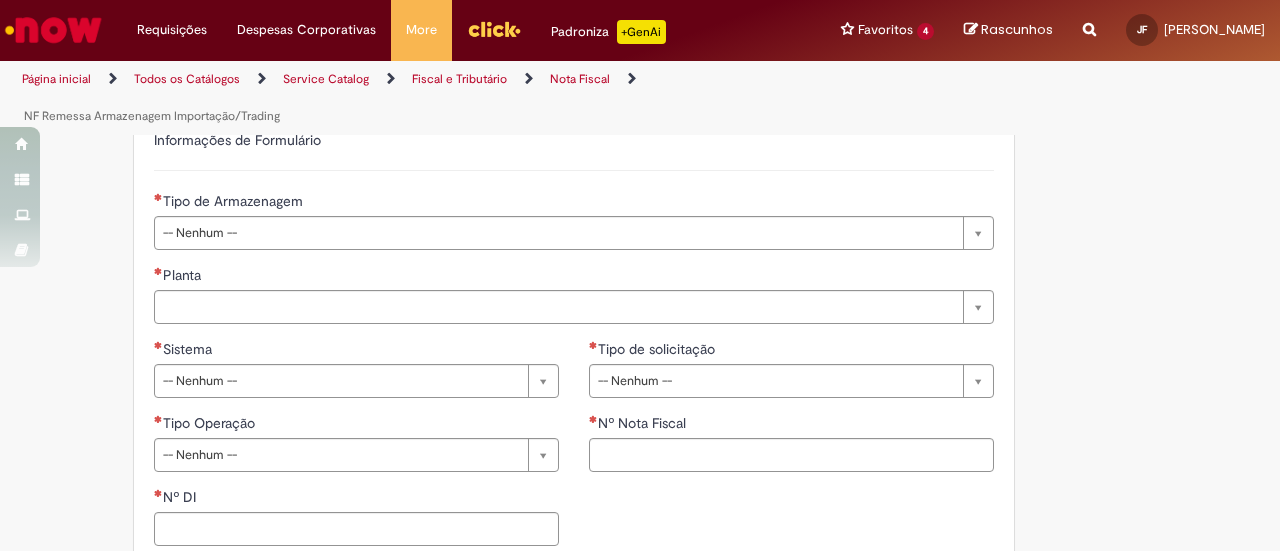 scroll, scrollTop: 526, scrollLeft: 0, axis: vertical 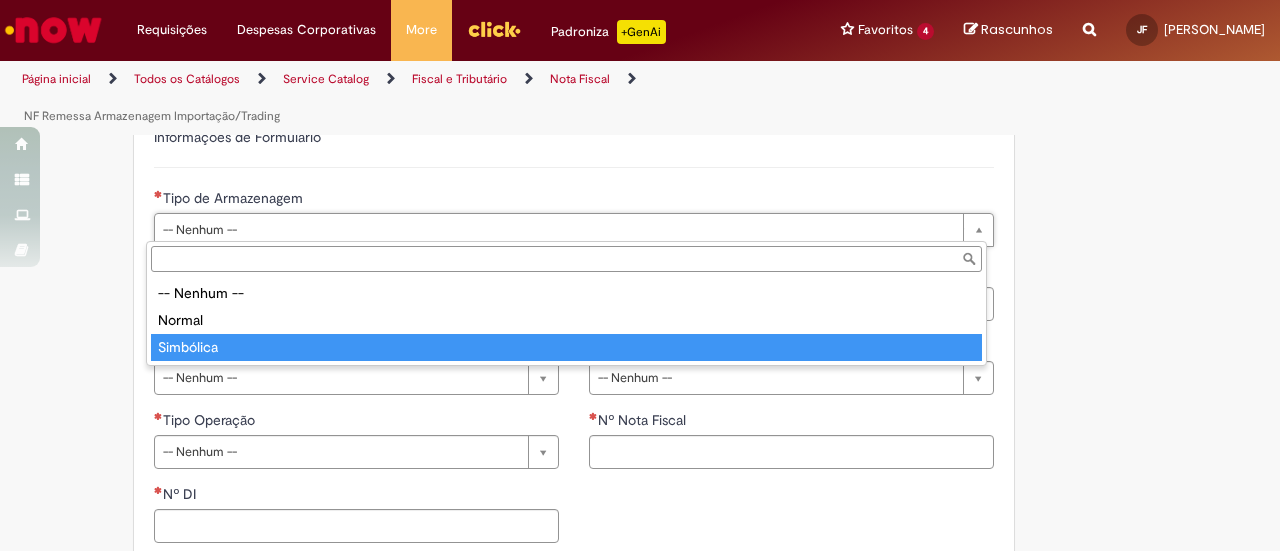 type on "*********" 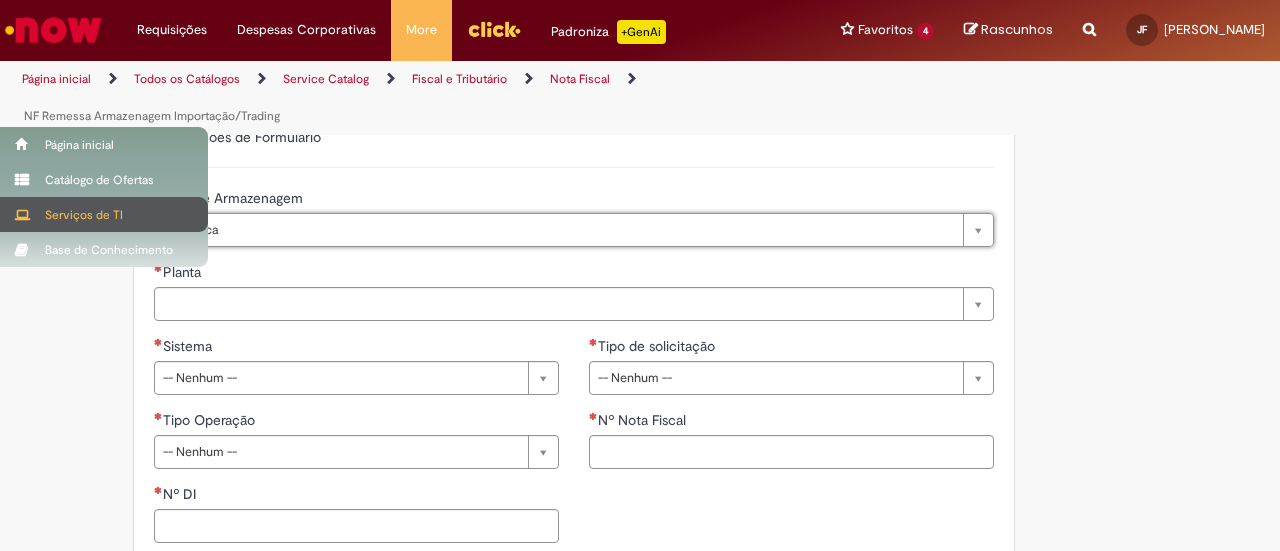 click on "Serviços de TI" at bounding box center [104, 214] 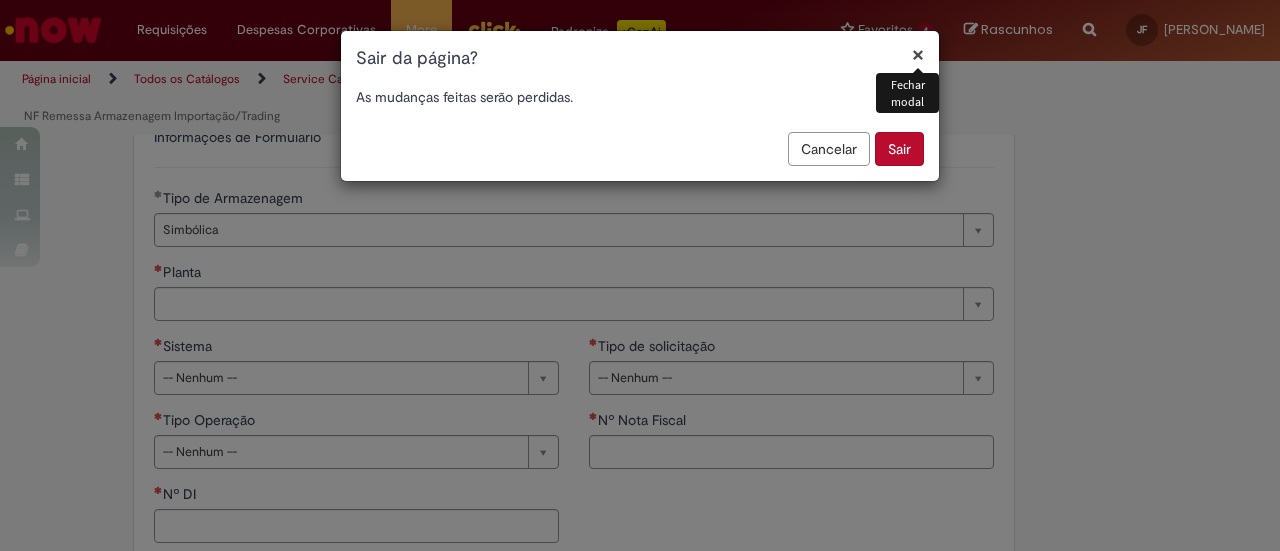click on "Cancelar" at bounding box center [829, 149] 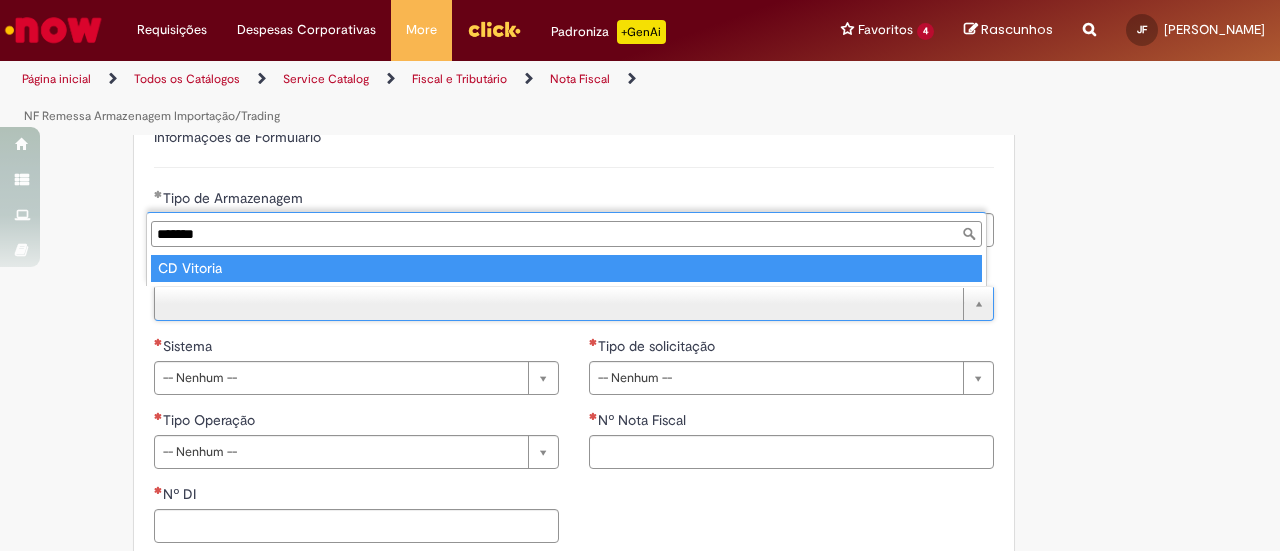 type on "*******" 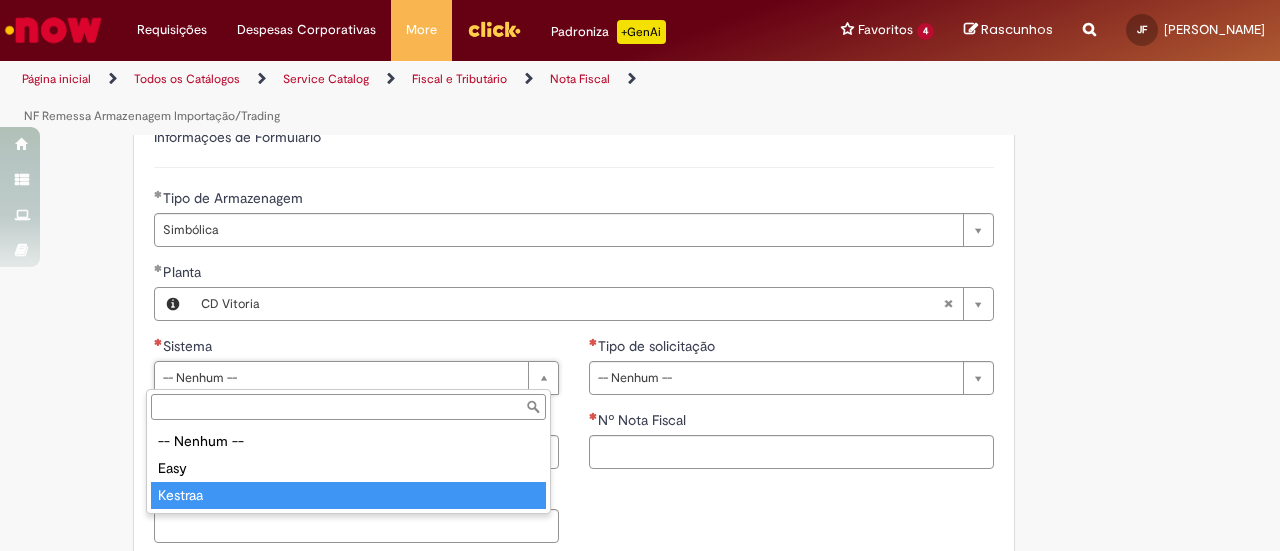type on "*******" 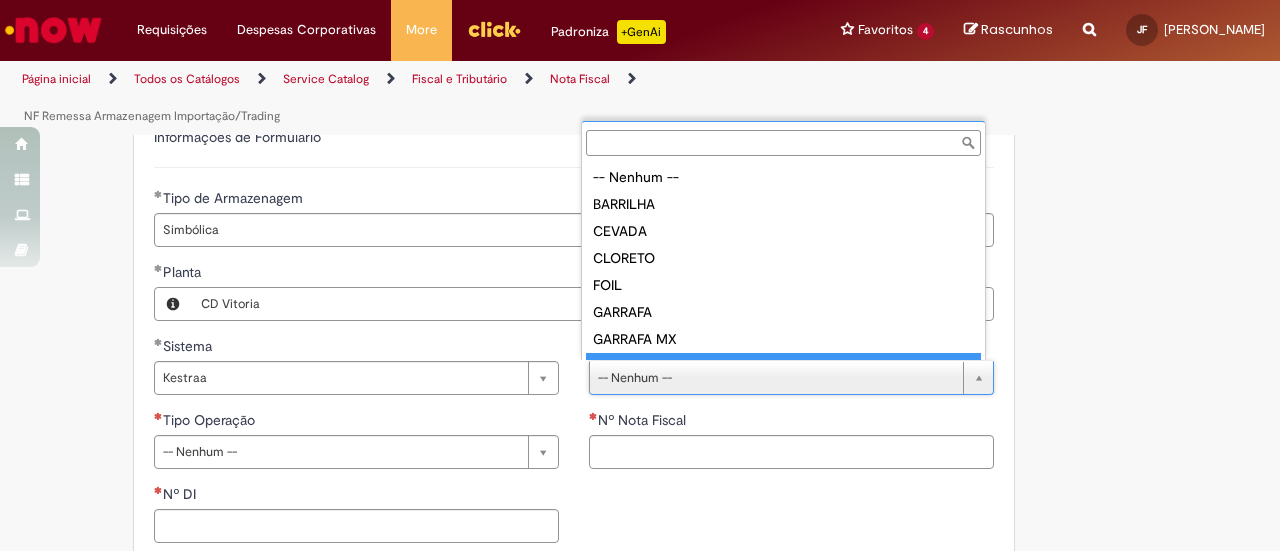 scroll, scrollTop: 16, scrollLeft: 0, axis: vertical 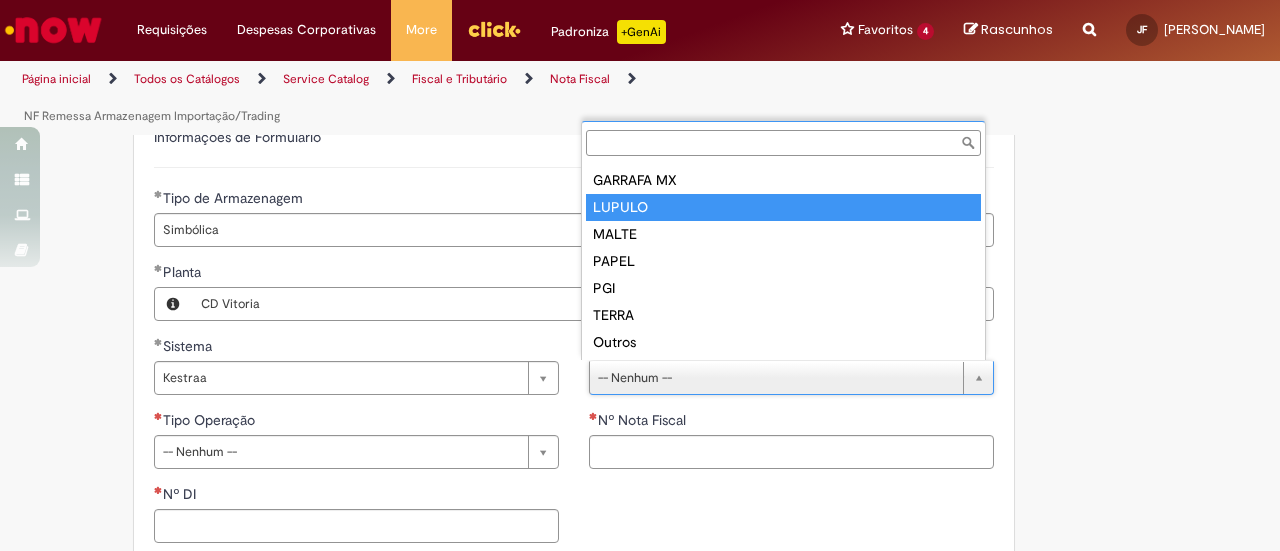 type on "******" 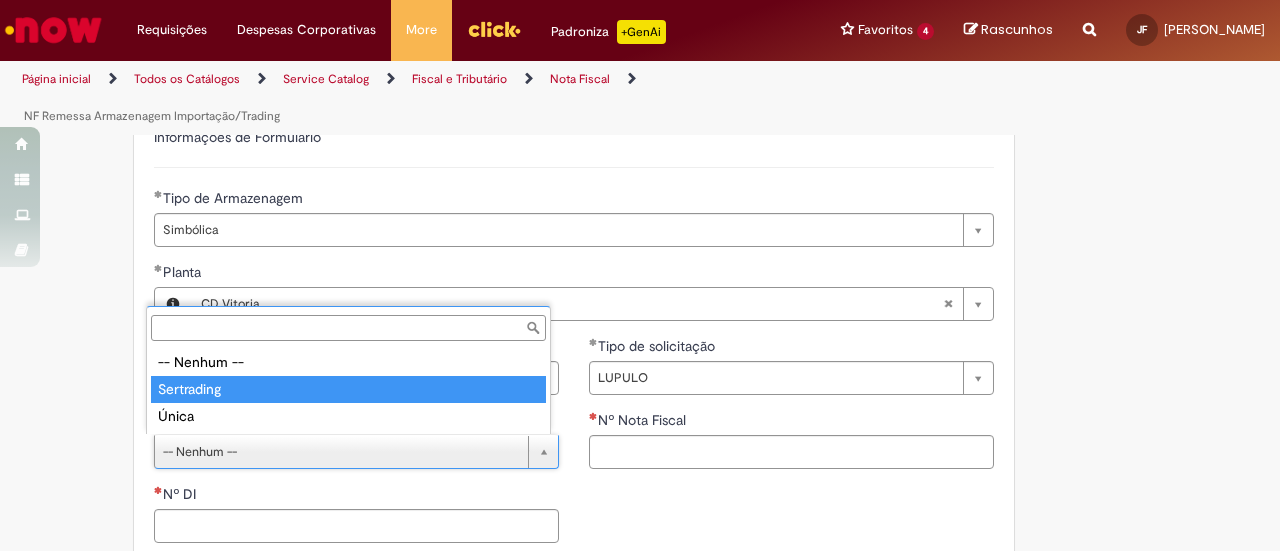 type on "**********" 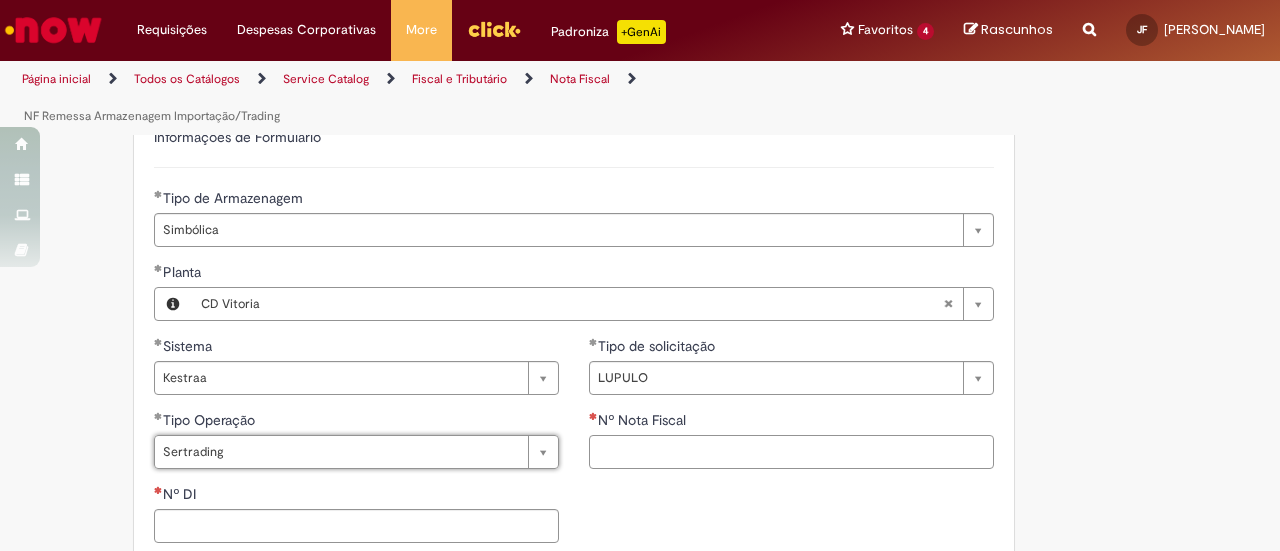 click on "Nº Nota Fiscal" at bounding box center [791, 452] 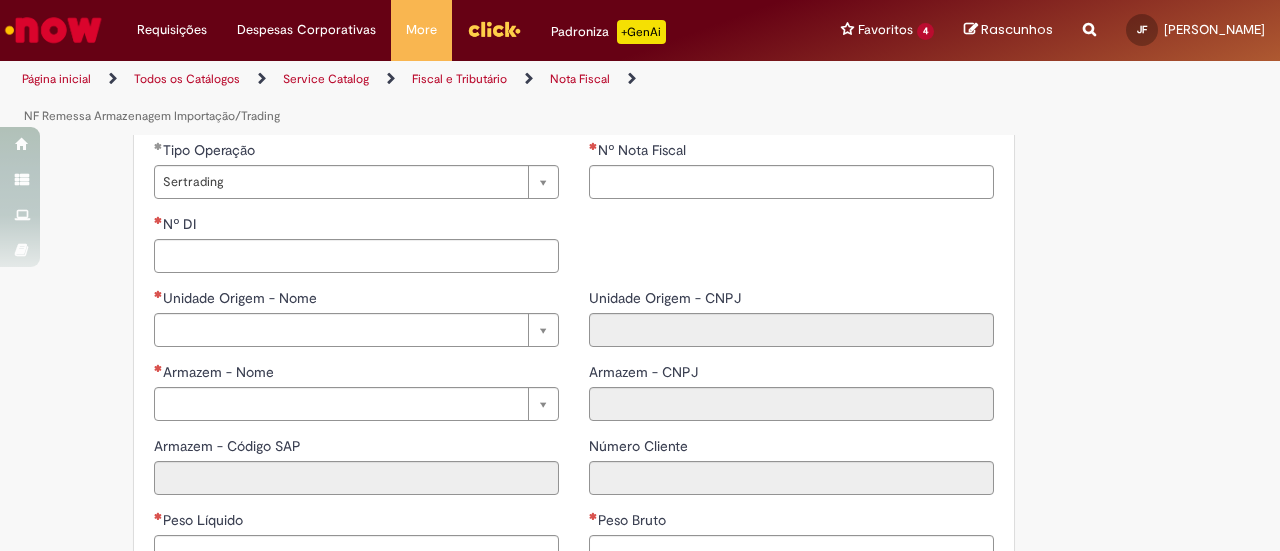 scroll, scrollTop: 746, scrollLeft: 0, axis: vertical 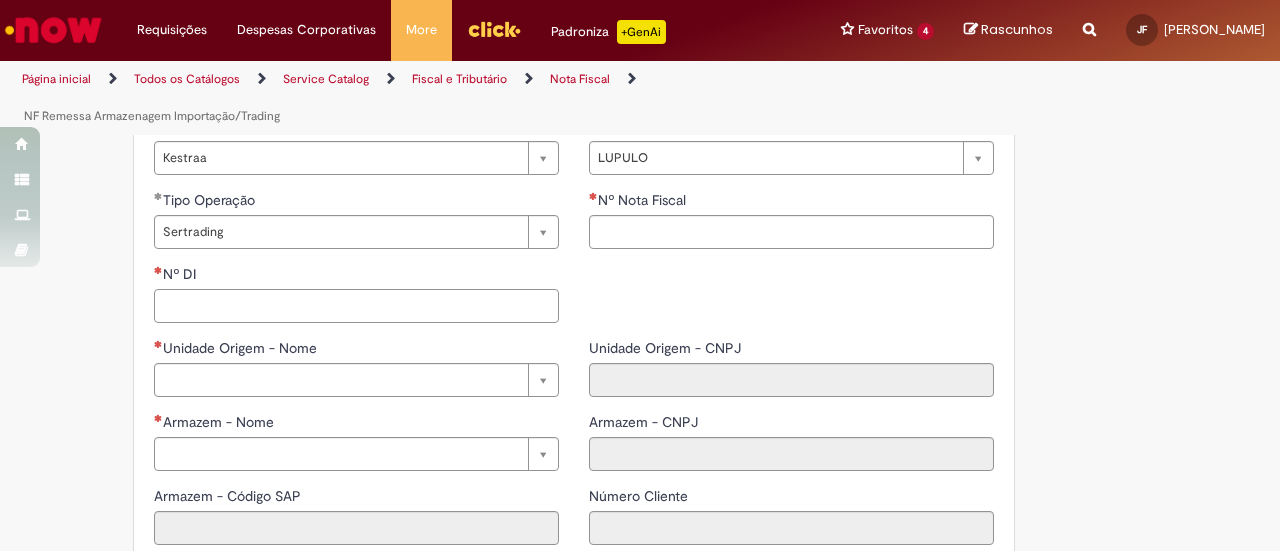 click on "Nº DI" at bounding box center [356, 306] 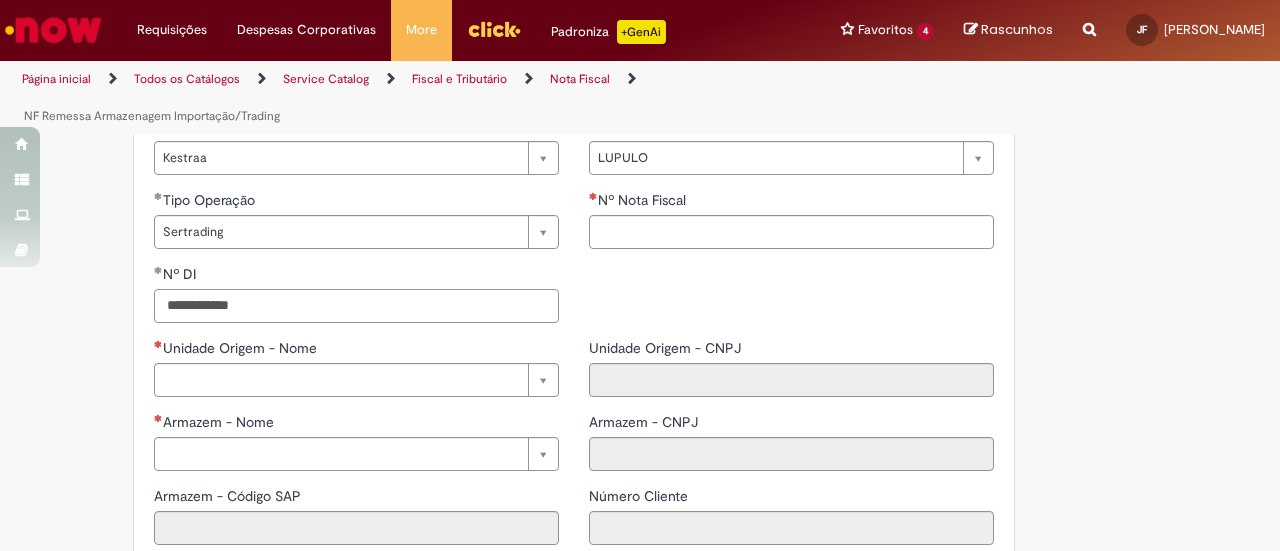 type on "**********" 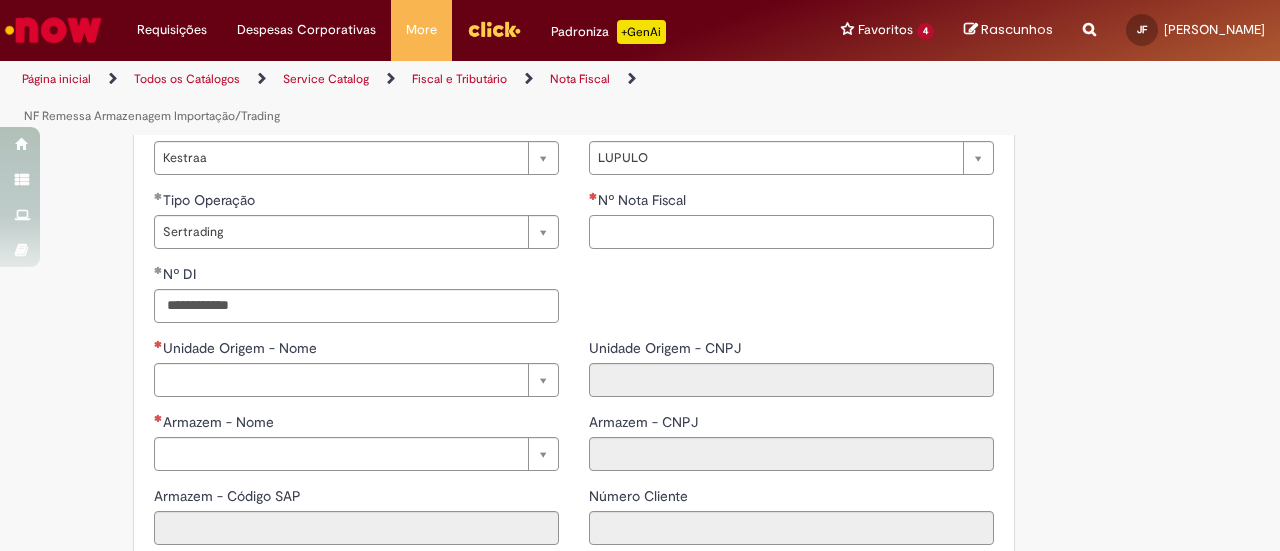 click on "Nº Nota Fiscal" at bounding box center [791, 232] 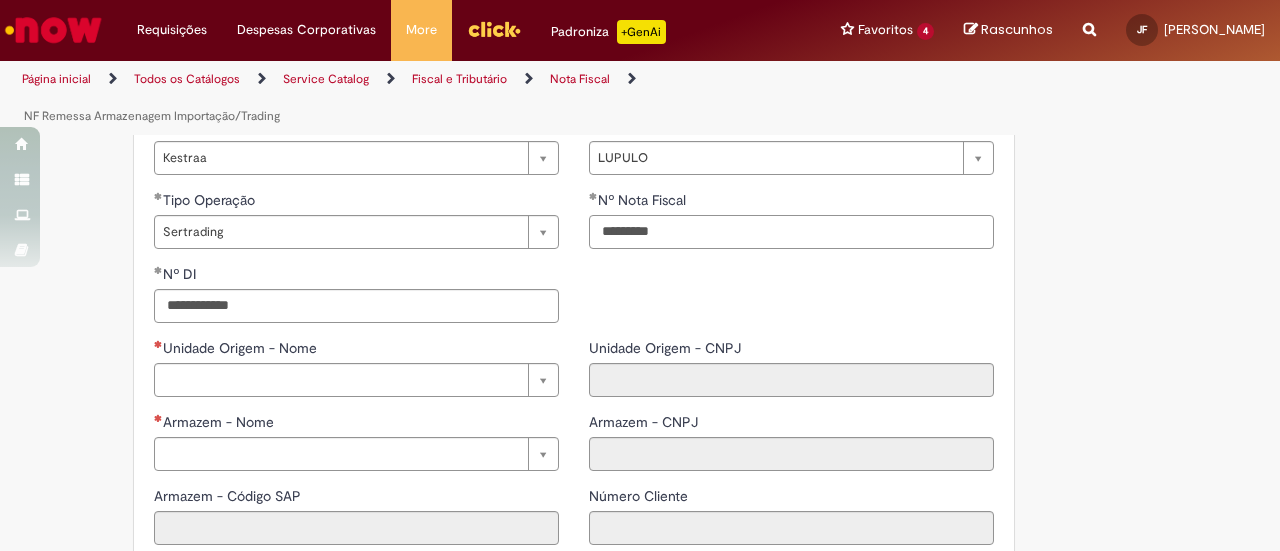 type on "*********" 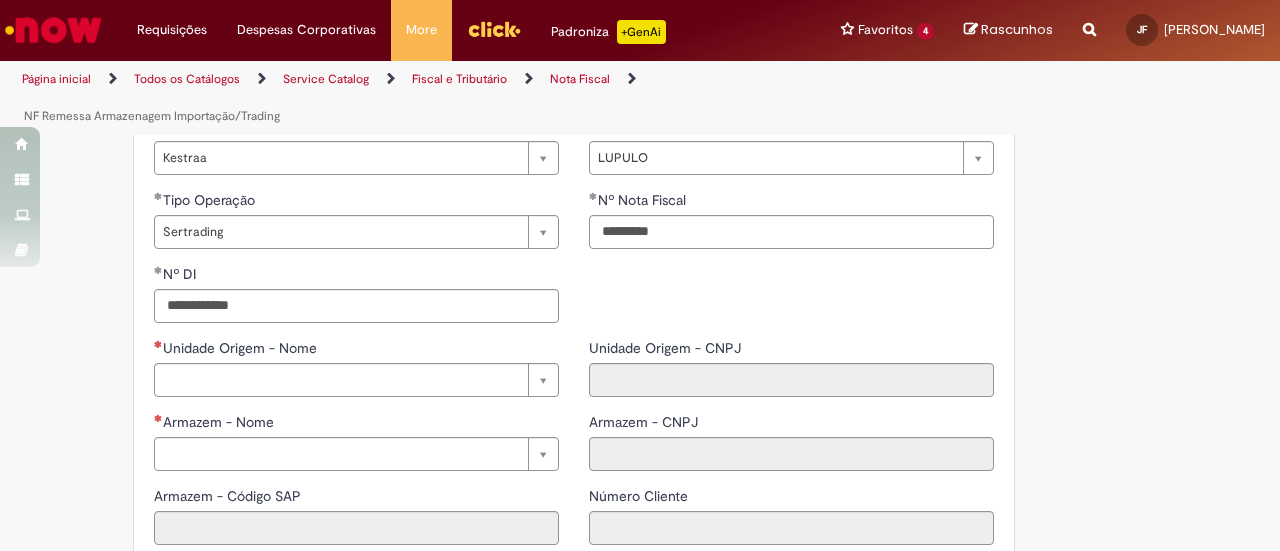 click on "Tire dúvidas com LupiAssist    +GenAI
Oi! Eu sou LupiAssist, uma Inteligência Artificial Generativa em constante aprendizado   Meu conteúdo é monitorado para trazer uma melhor experiência
Dúvidas comuns:
Só mais um instante, estou consultando nossas bases de conhecimento  e escrevendo a melhor resposta pra você!
Title
Lorem ipsum dolor sit amet    Fazer uma nova pergunta
Gerei esta resposta utilizando IA Generativa em conjunto com os nossos padrões. Em caso de divergência, os documentos oficiais prevalecerão.
Saiba mais em:
Ou ligue para:
E aí, te ajudei?
Sim, obrigado!" at bounding box center [640, 345] 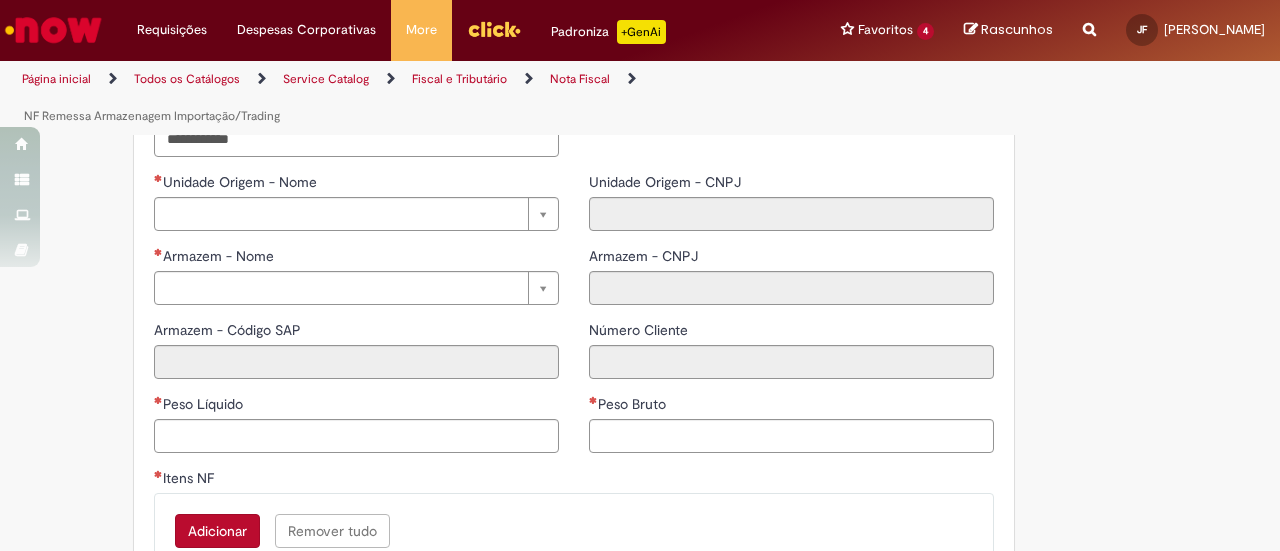 scroll, scrollTop: 973, scrollLeft: 0, axis: vertical 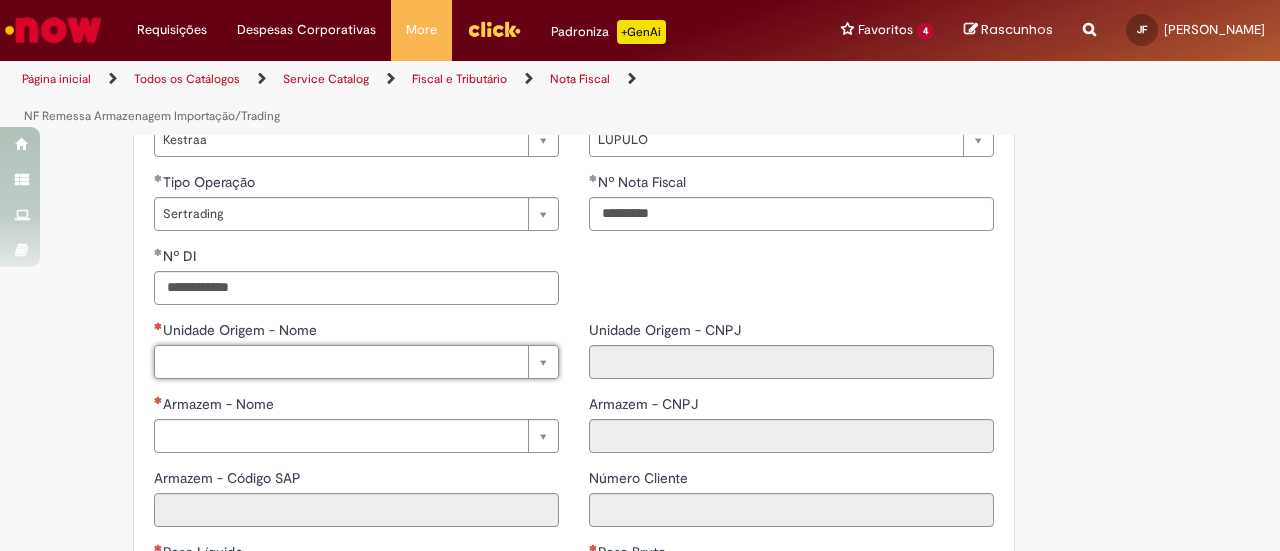 drag, startPoint x: 1270, startPoint y: 417, endPoint x: 1272, endPoint y: 404, distance: 13.152946 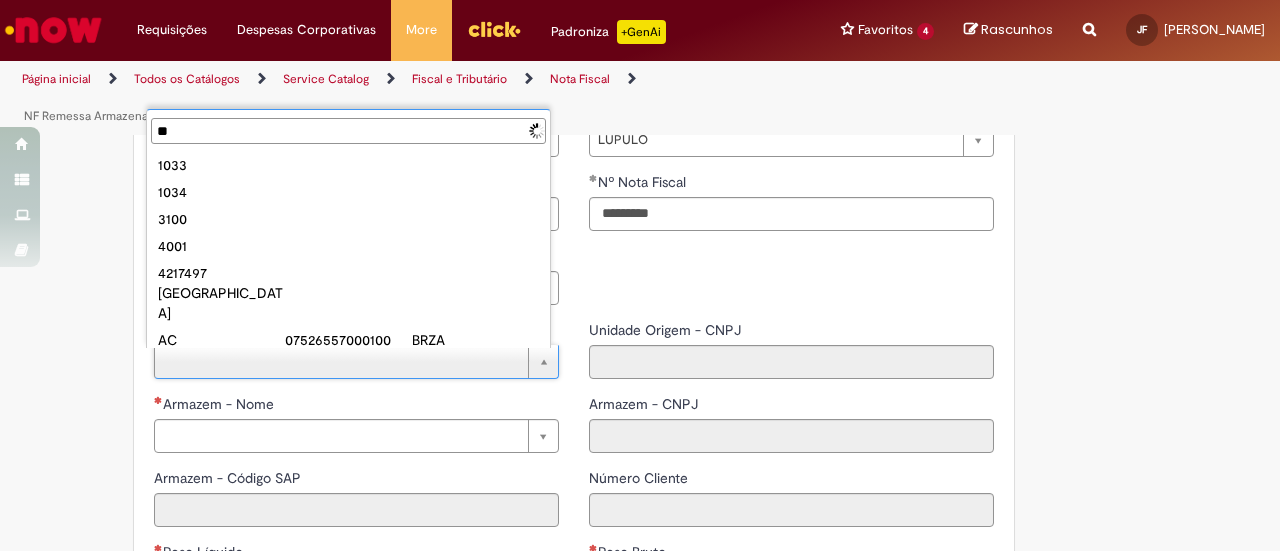 type on "*" 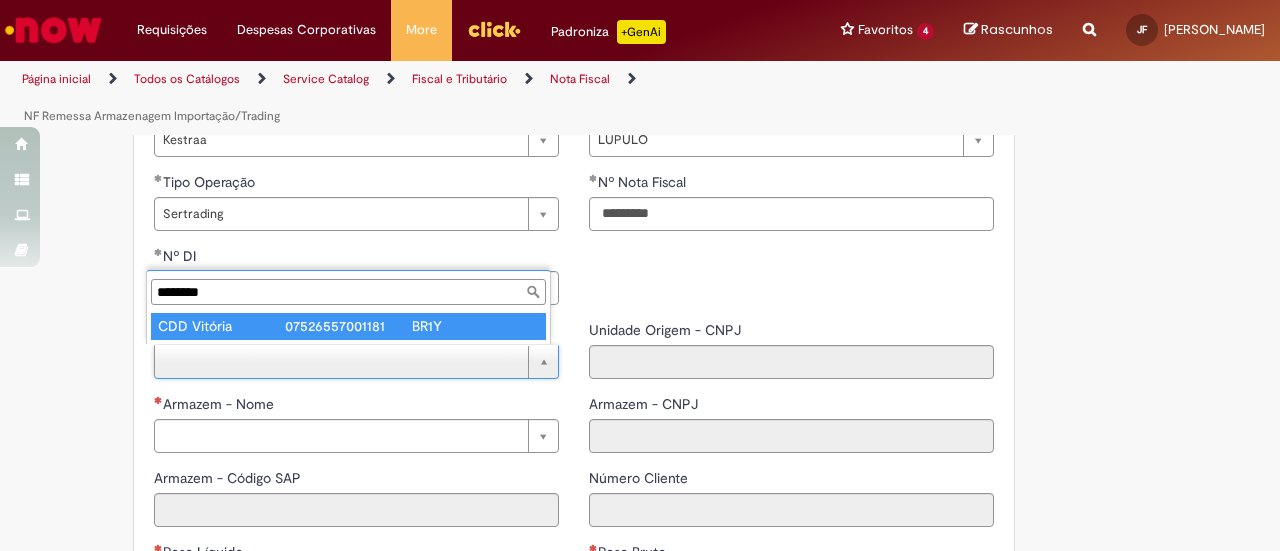type on "********" 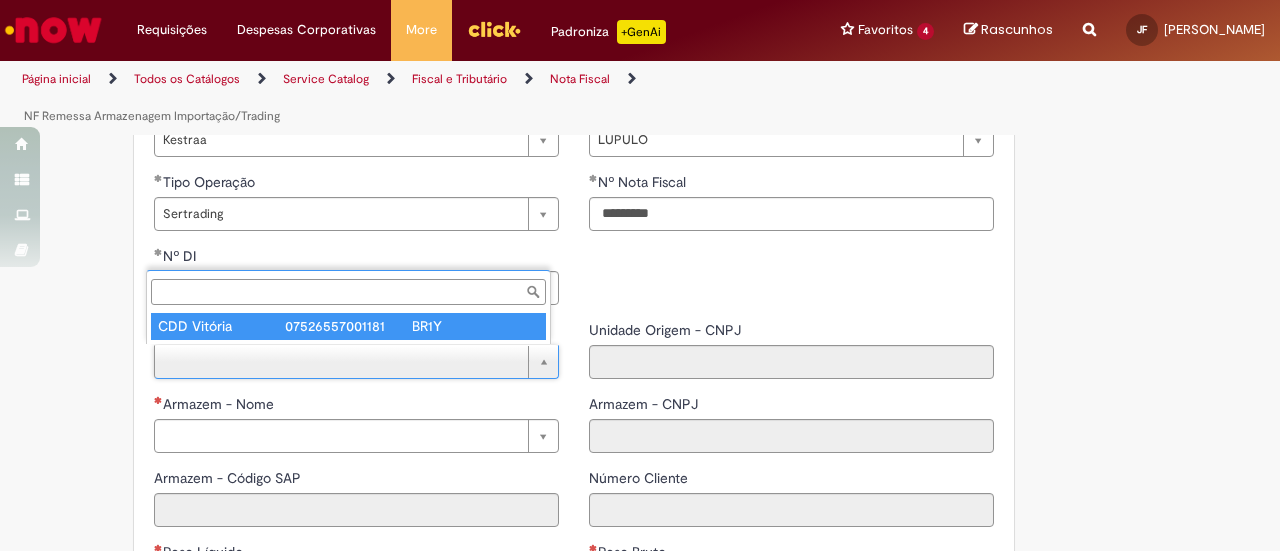 type on "**********" 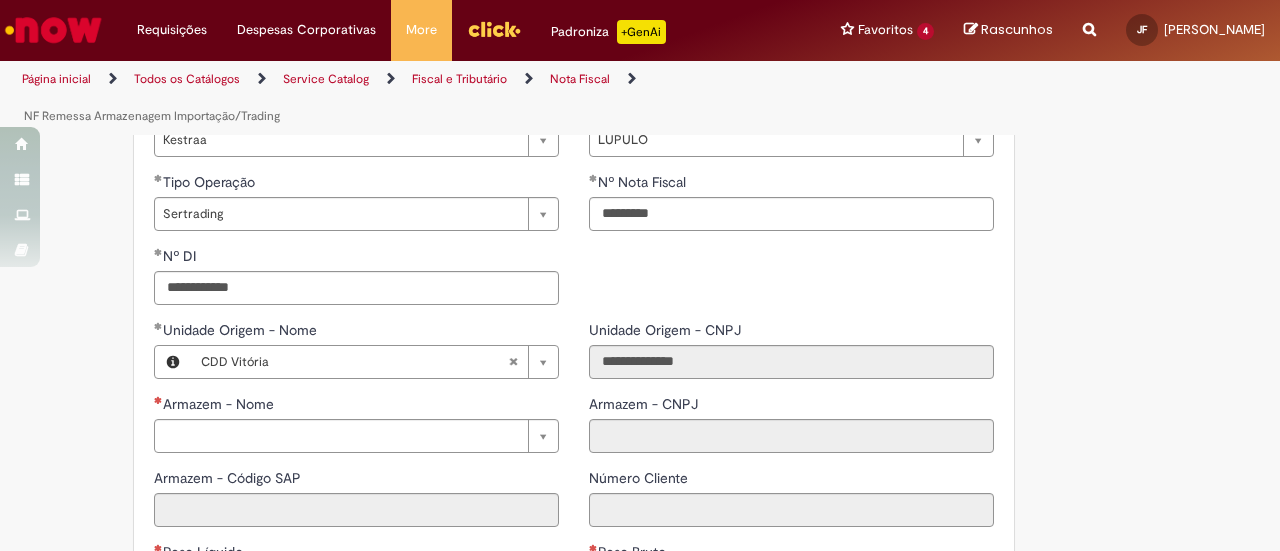 click on "Tire dúvidas com LupiAssist    +GenAI
Oi! Eu sou LupiAssist, uma Inteligência Artificial Generativa em constante aprendizado   Meu conteúdo é monitorado para trazer uma melhor experiência
Dúvidas comuns:
Só mais um instante, estou consultando nossas bases de conhecimento  e escrevendo a melhor resposta pra você!
Title
Lorem ipsum dolor sit amet    Fazer uma nova pergunta
Gerei esta resposta utilizando IA Generativa em conjunto com os nossos padrões. Em caso de divergência, os documentos oficiais prevalecerão.
Saiba mais em:
Ou ligue para:
E aí, te ajudei?
Sim, obrigado!" at bounding box center (640, 327) 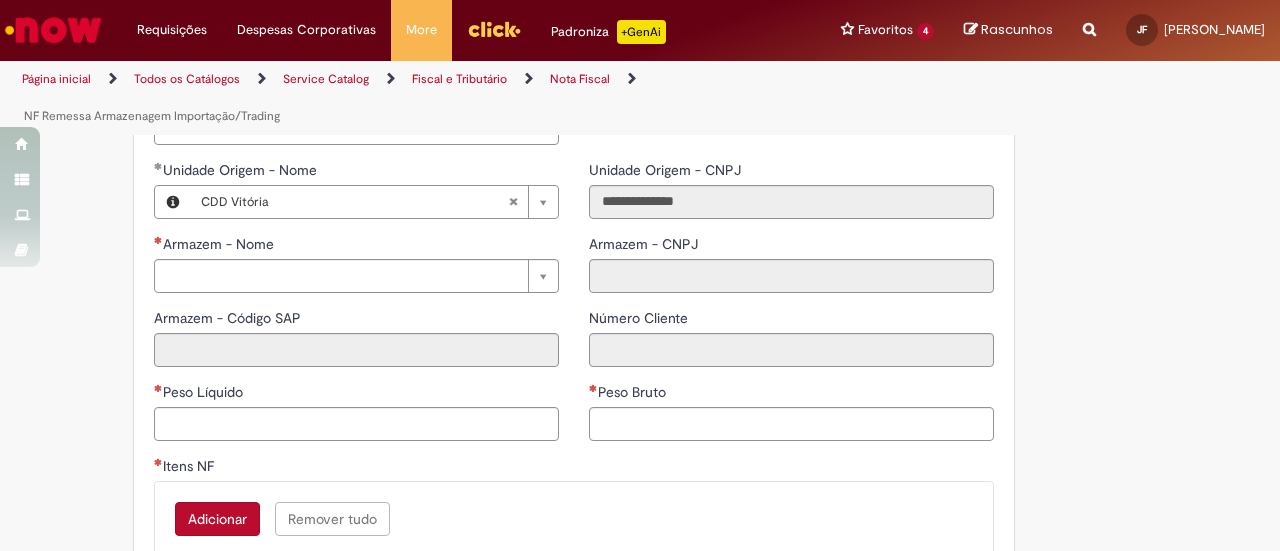 scroll, scrollTop: 964, scrollLeft: 0, axis: vertical 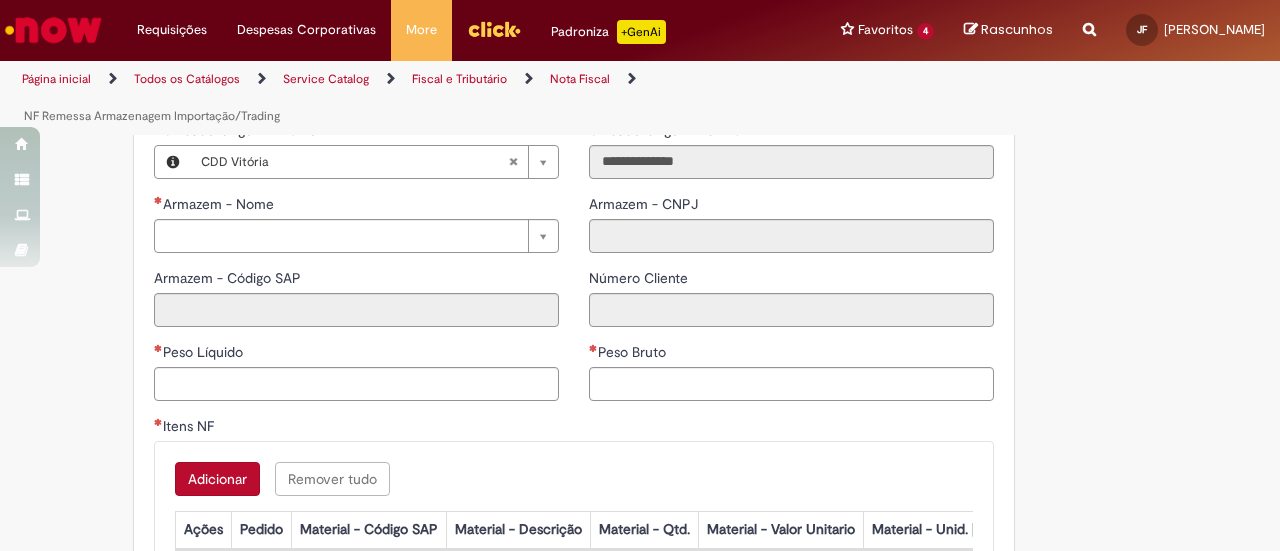 click on "Armazem - Nome          Pesquisar usando lista                 Armazem - Nome                     Armazem - Código SAP Peso Líquido" at bounding box center (356, 305) 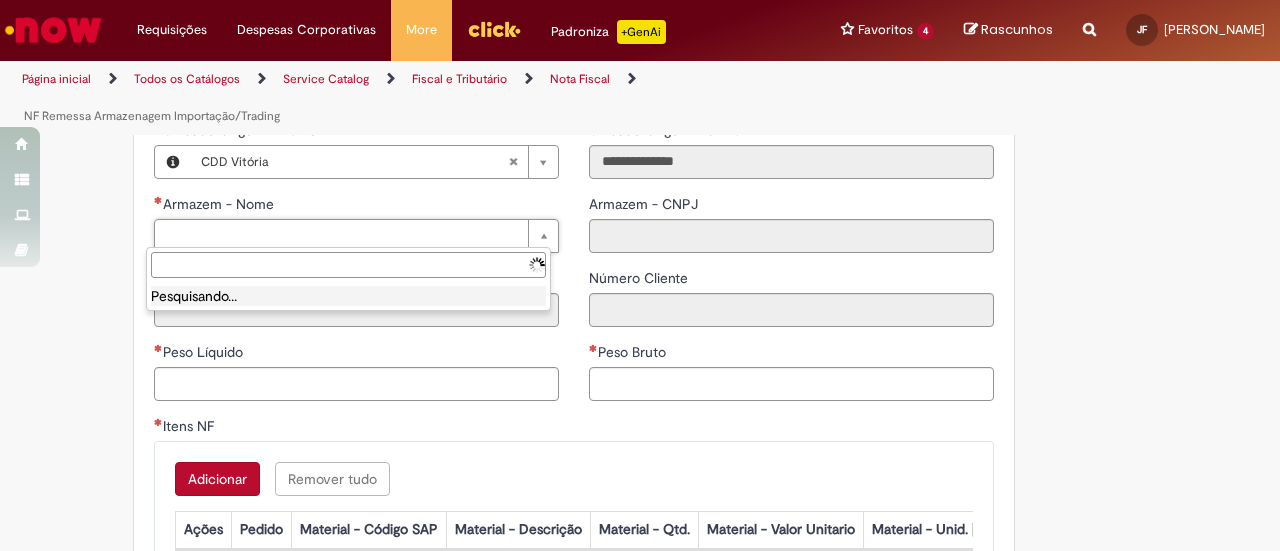 type on "**********" 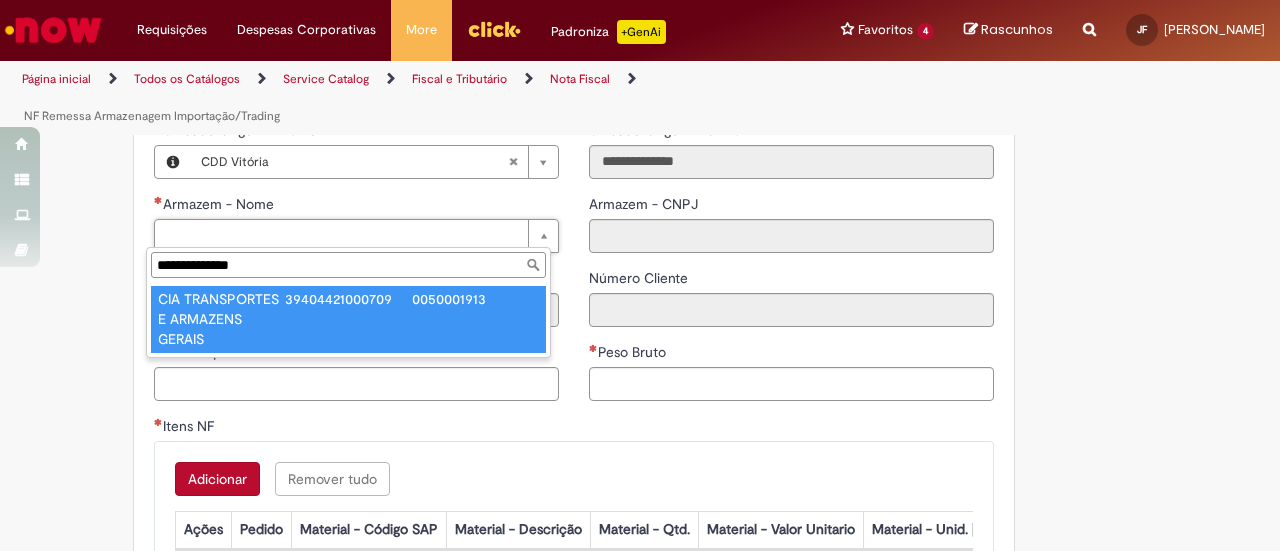 type on "**********" 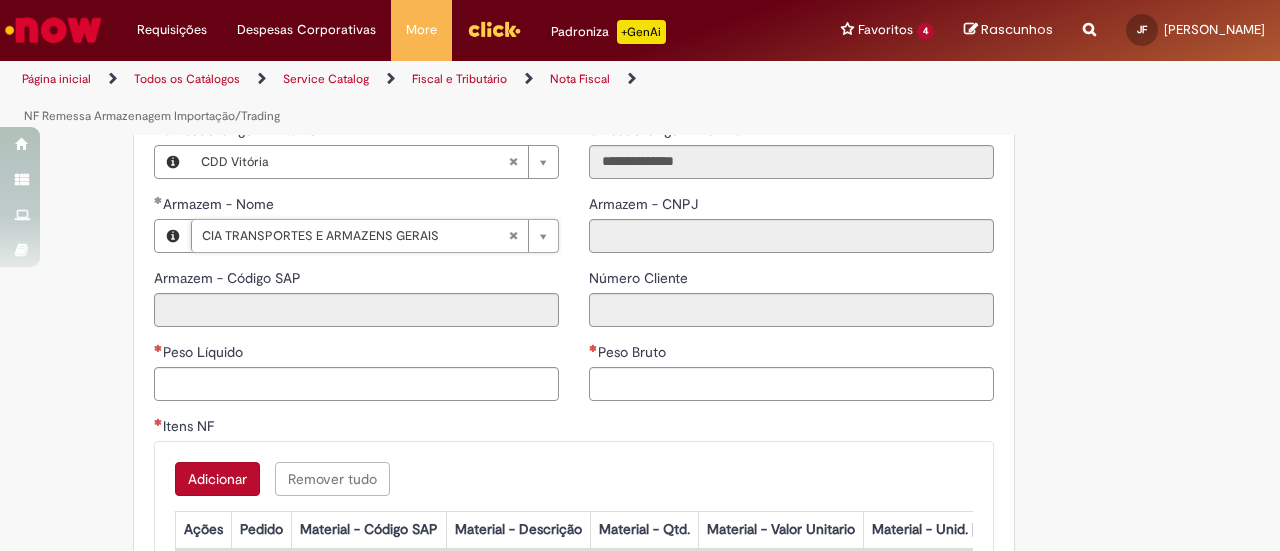 type on "******" 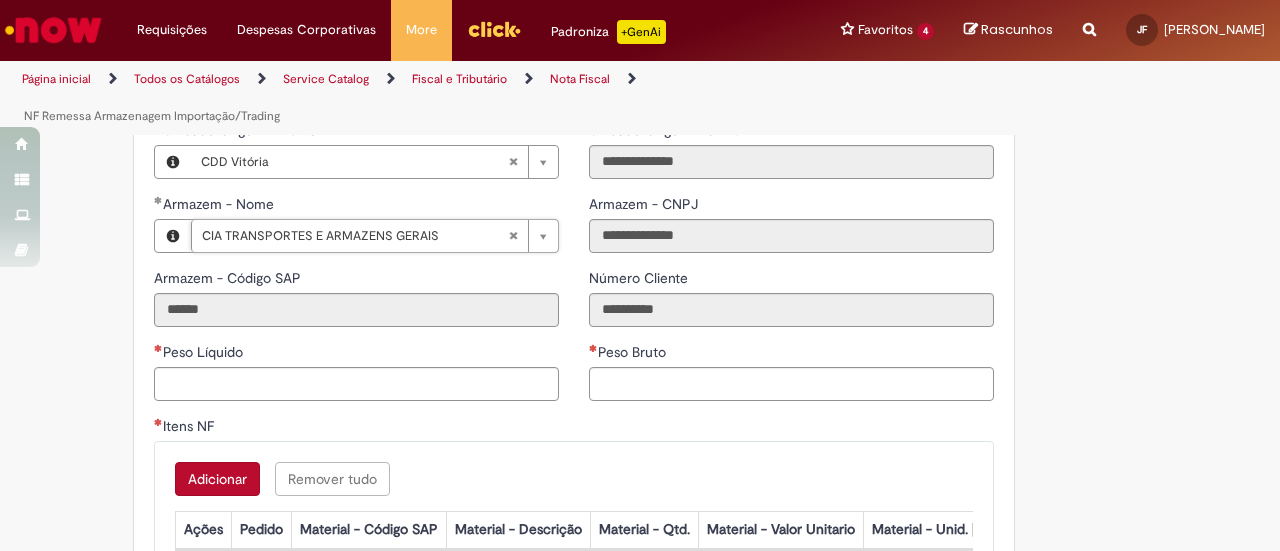 click on "Peso Bruto" at bounding box center (634, 352) 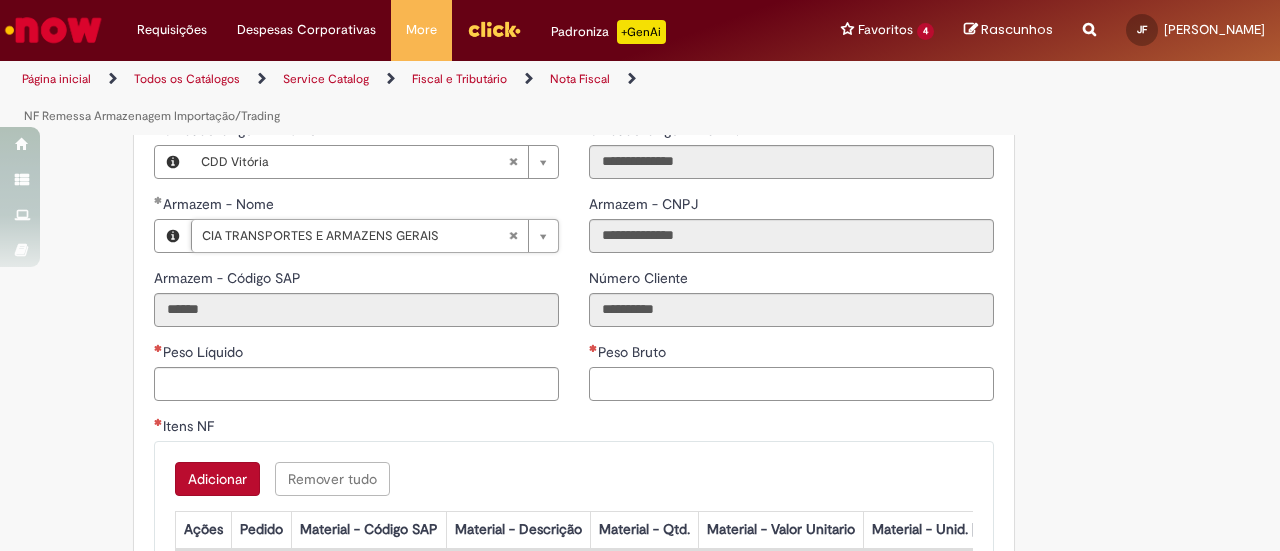 click on "Peso Bruto" at bounding box center [791, 384] 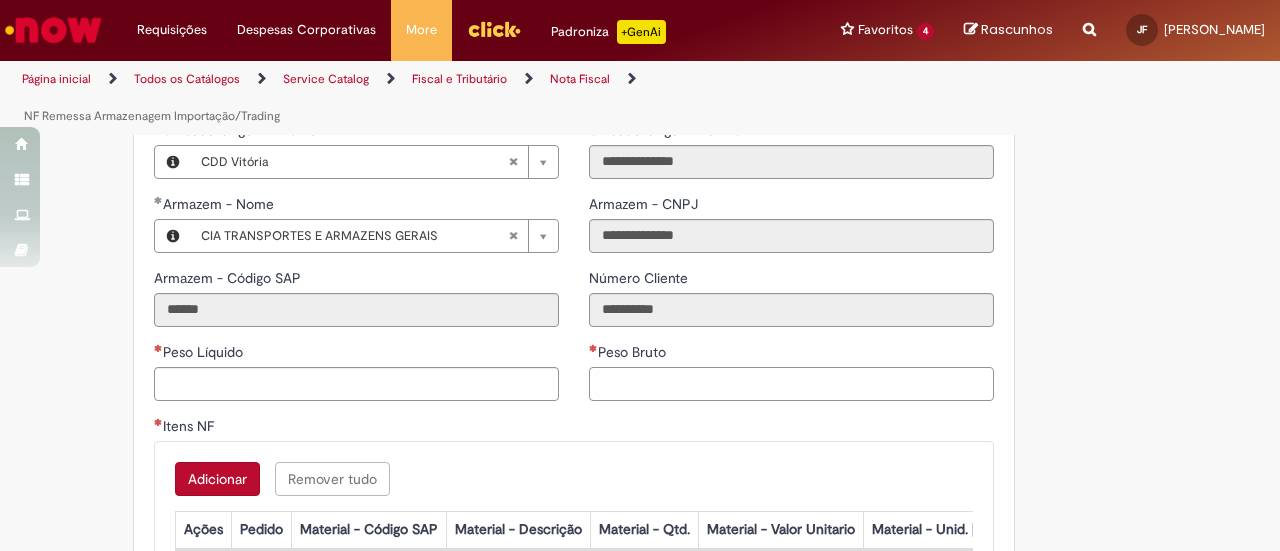 click on "Peso Bruto" at bounding box center (791, 384) 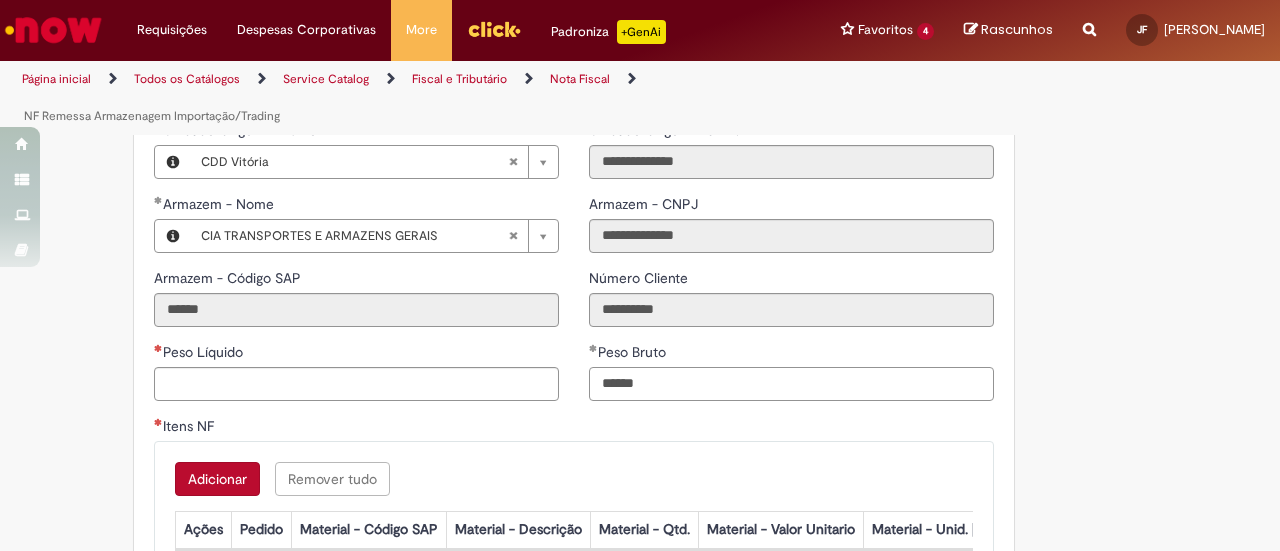 click on "******" at bounding box center [791, 384] 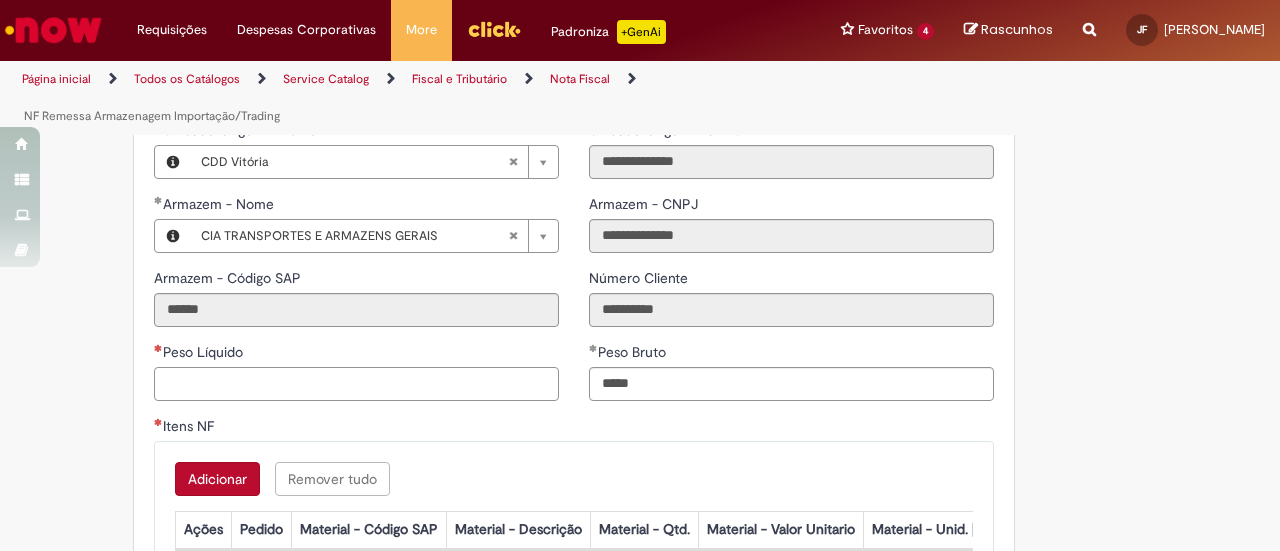 type on "********" 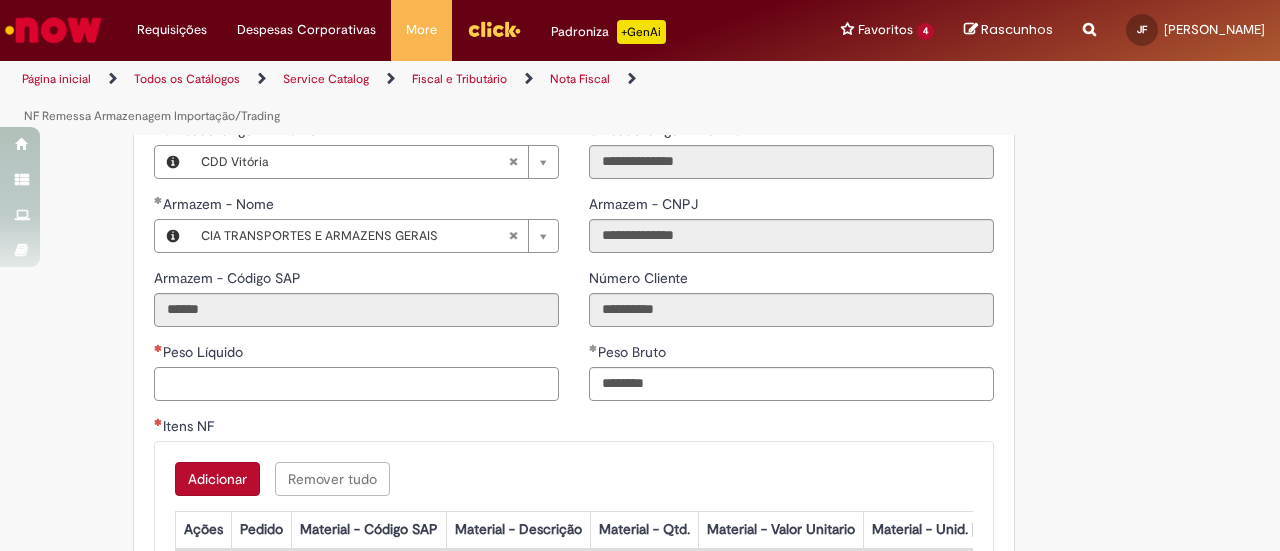 click on "Peso Líquido" at bounding box center (356, 384) 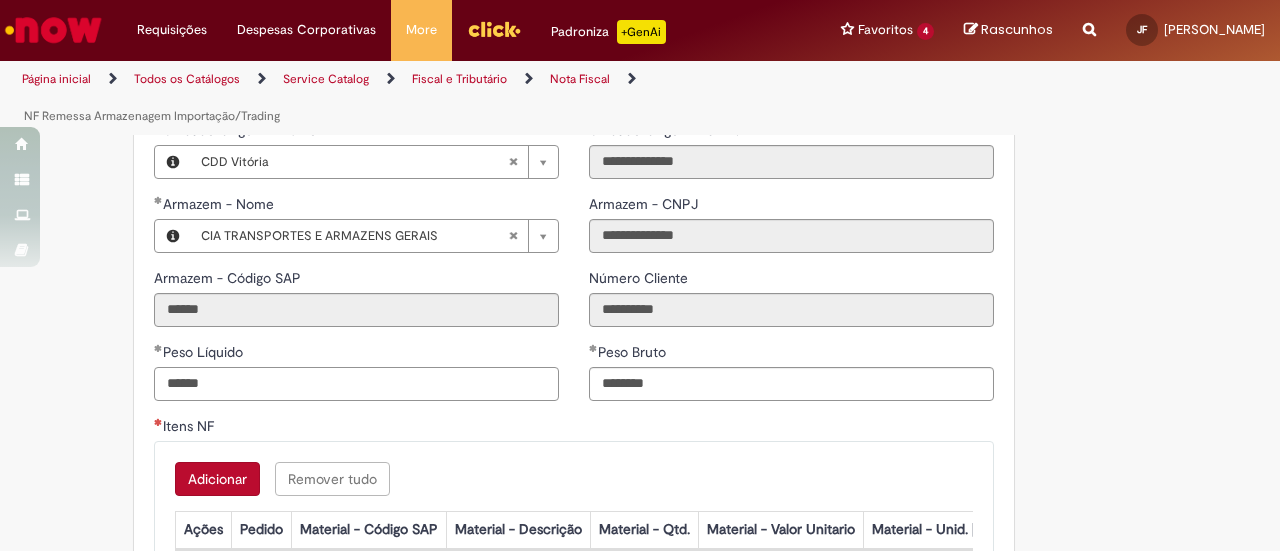 click on "******" at bounding box center (356, 384) 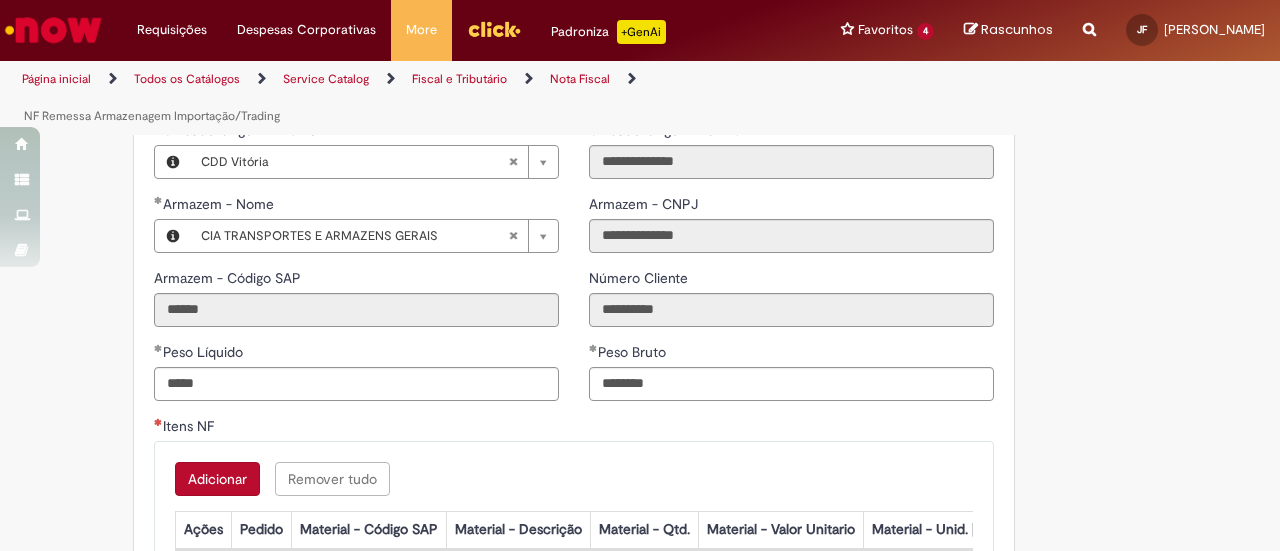 type on "********" 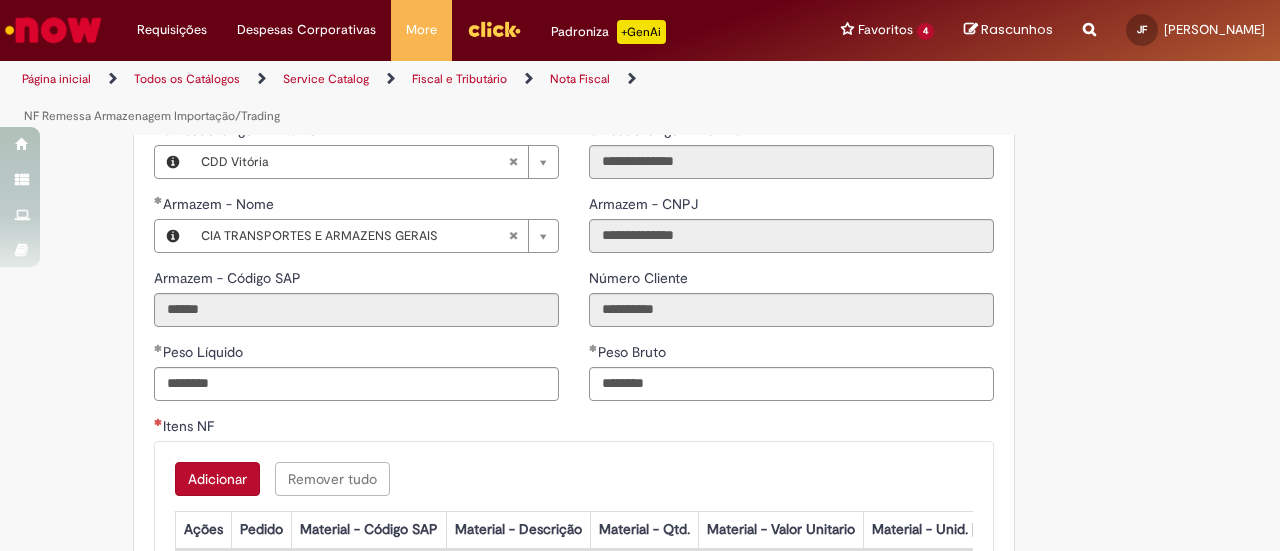click on "**********" at bounding box center (791, 305) 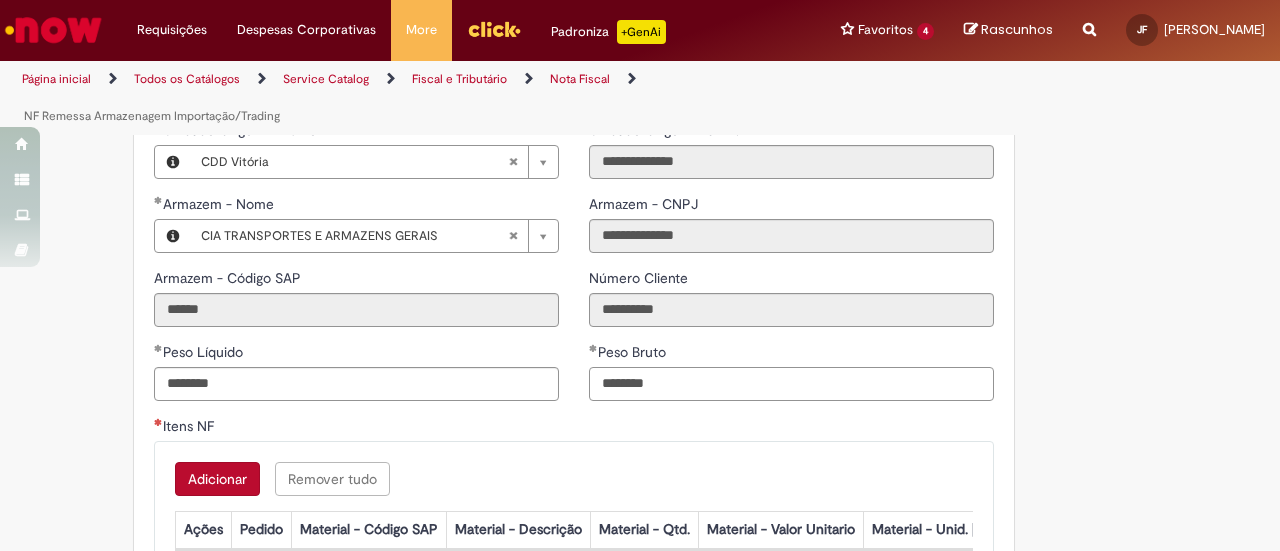 click on "********" at bounding box center (791, 384) 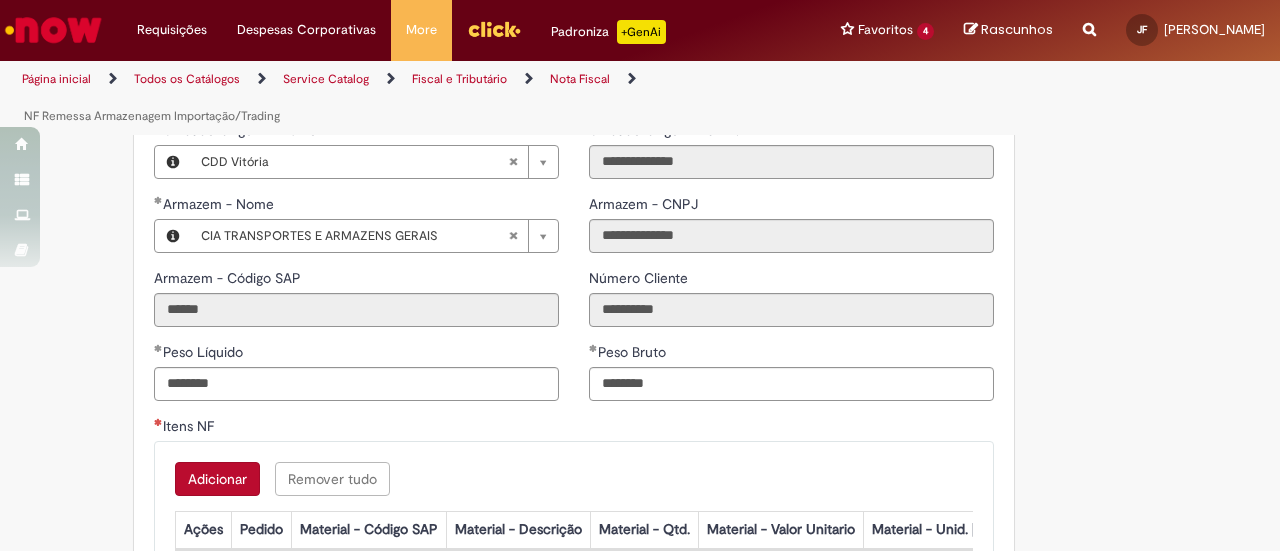 click on "**********" at bounding box center [640, 126] 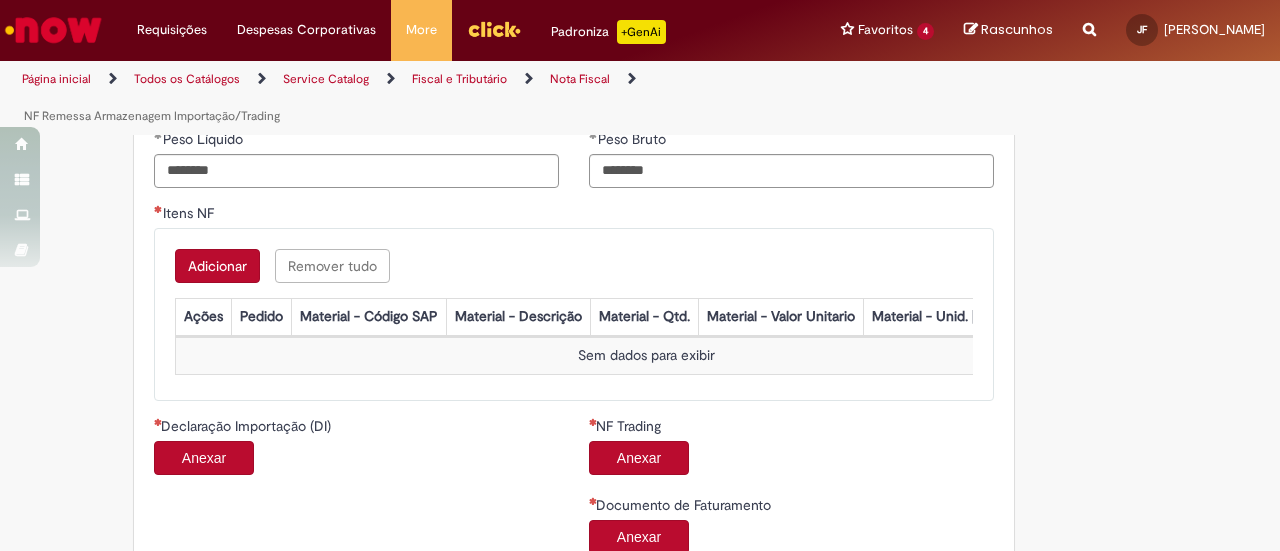 scroll, scrollTop: 1228, scrollLeft: 0, axis: vertical 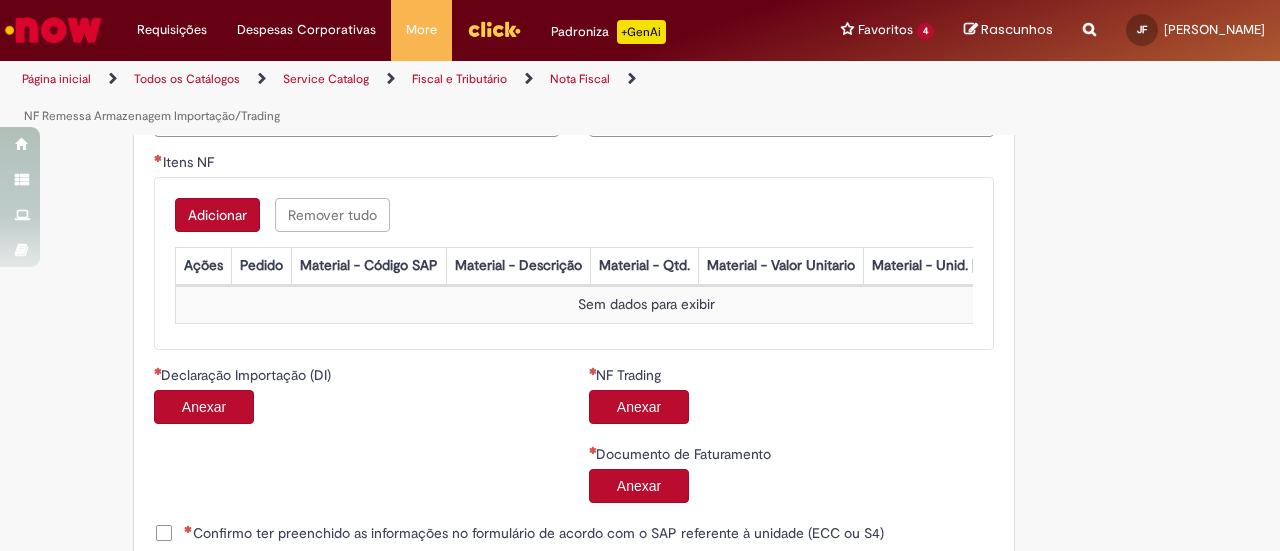 click on "Adicionar" at bounding box center (217, 215) 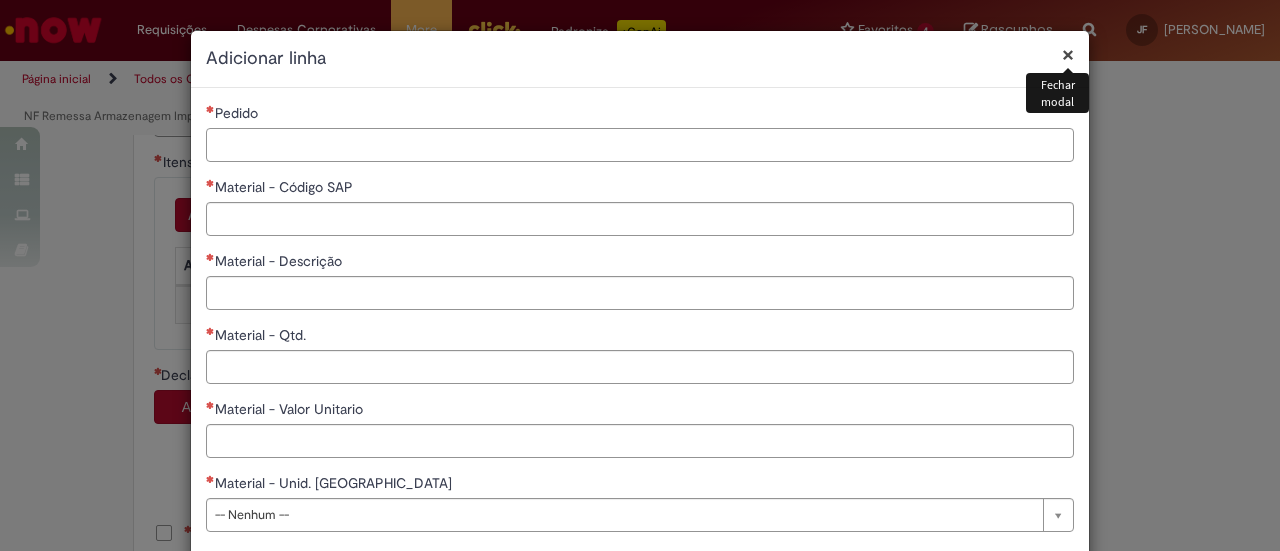 click on "Pedido" at bounding box center (640, 145) 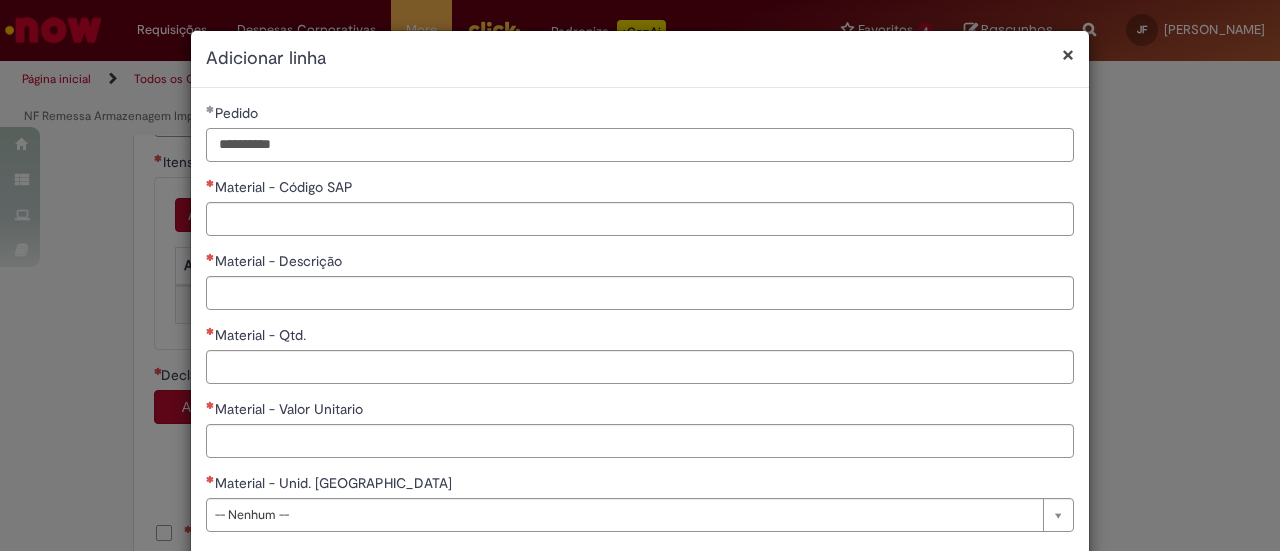 type on "**********" 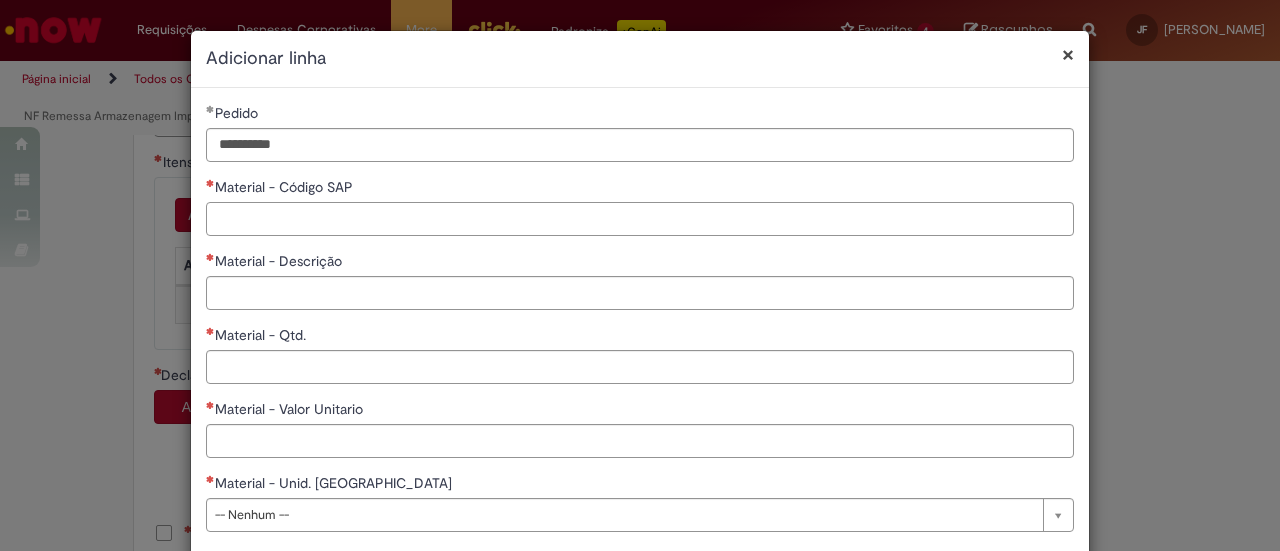 click on "Material - Código SAP" at bounding box center [640, 219] 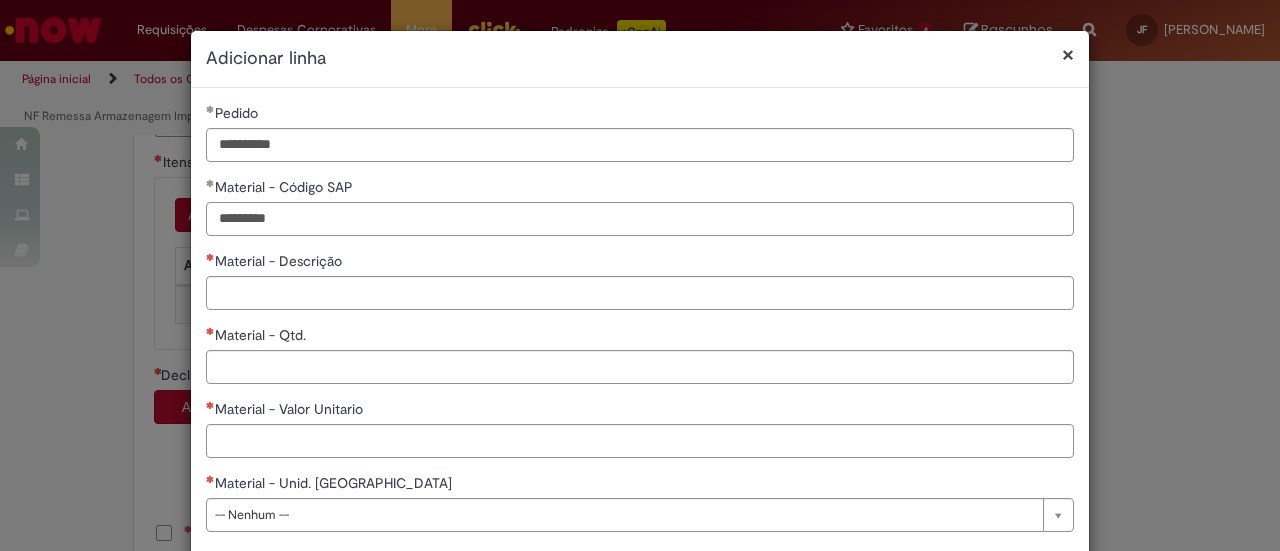 type on "********" 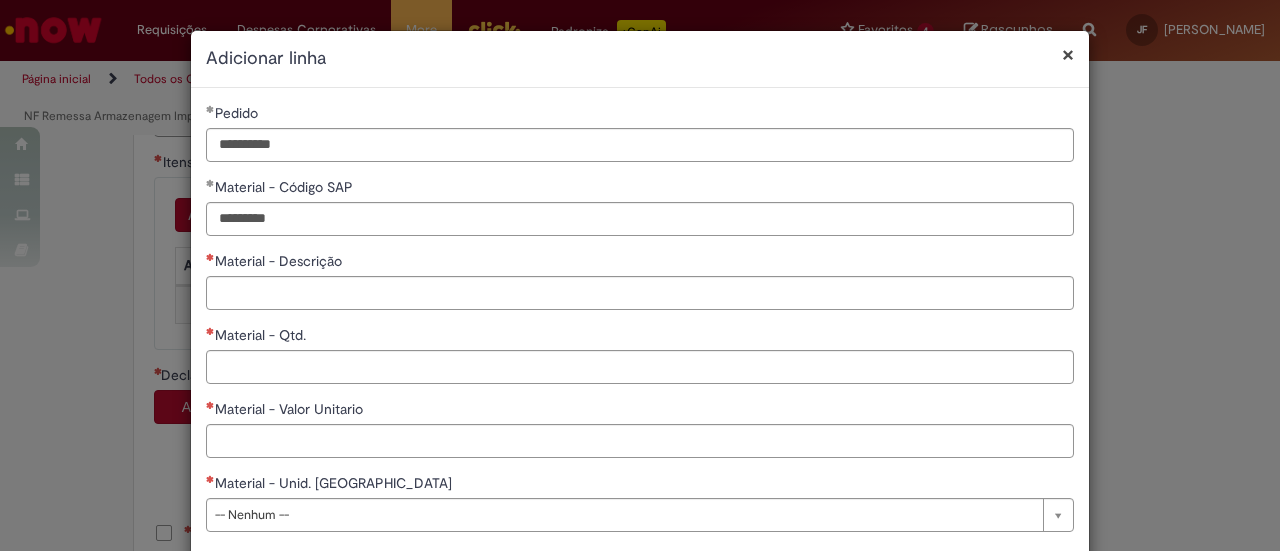 type 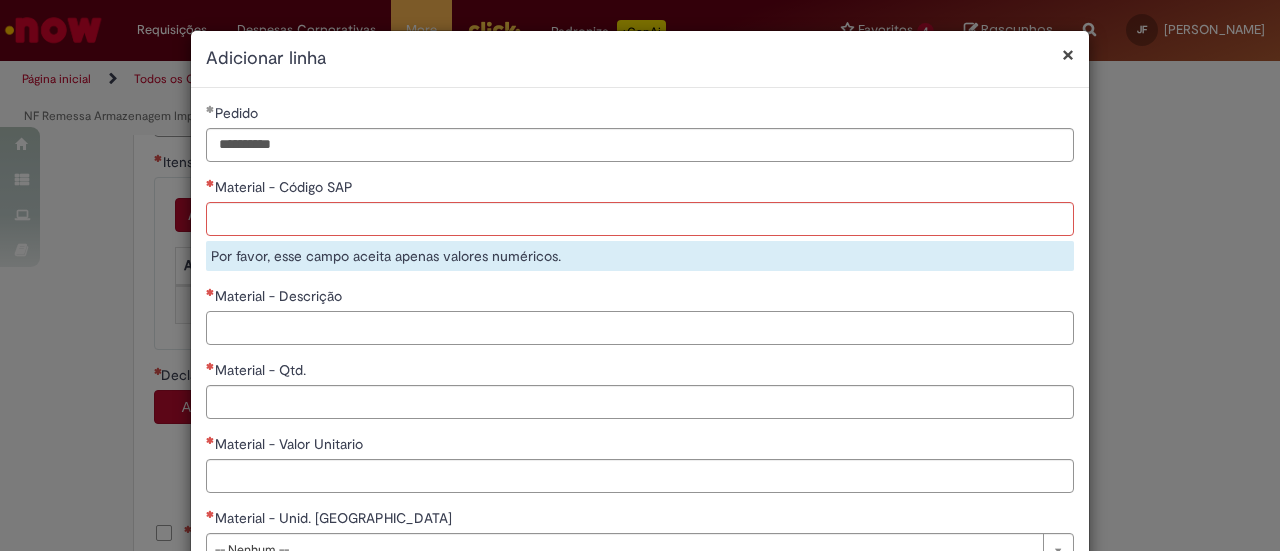 click on "Material - Descrição" at bounding box center [640, 328] 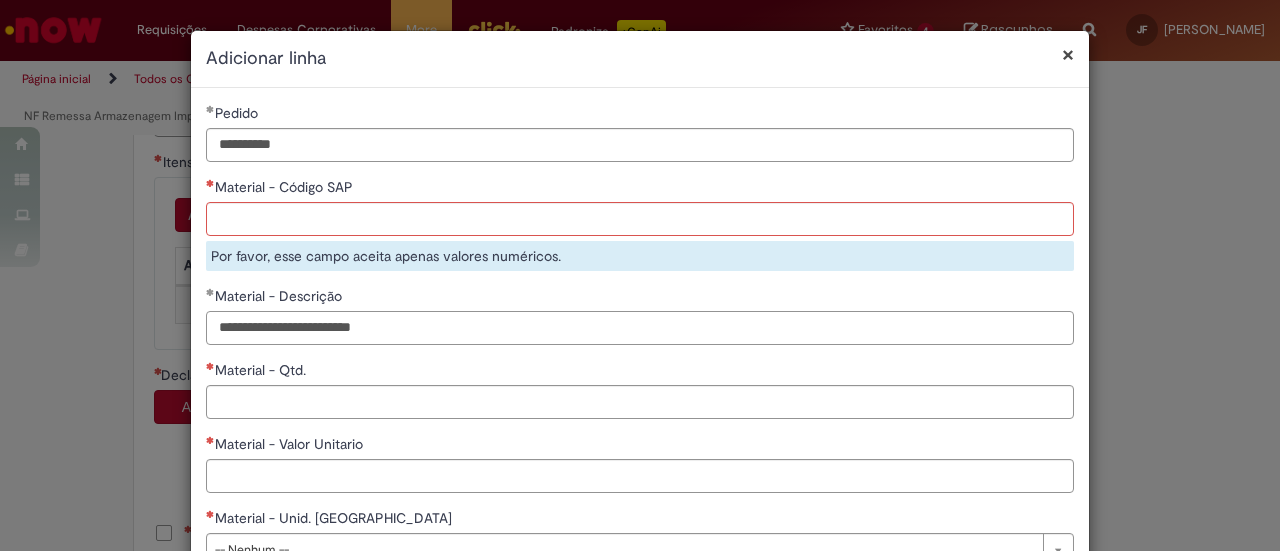 type on "**********" 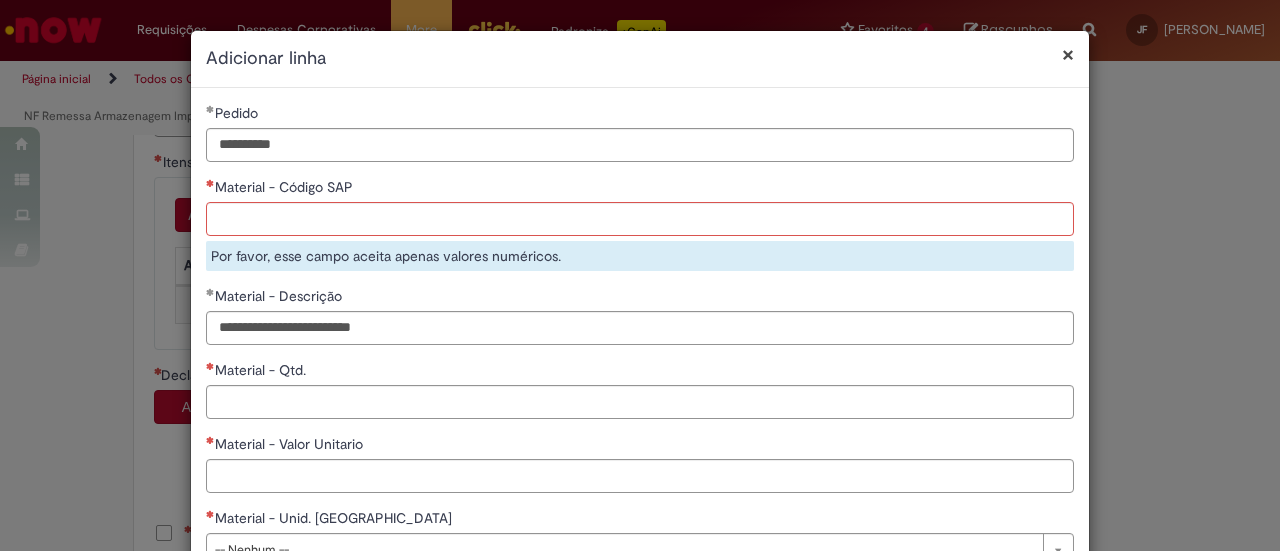 click on "Material - Código SAP Por favor, esse campo aceita apenas valores numéricos." at bounding box center (640, 224) 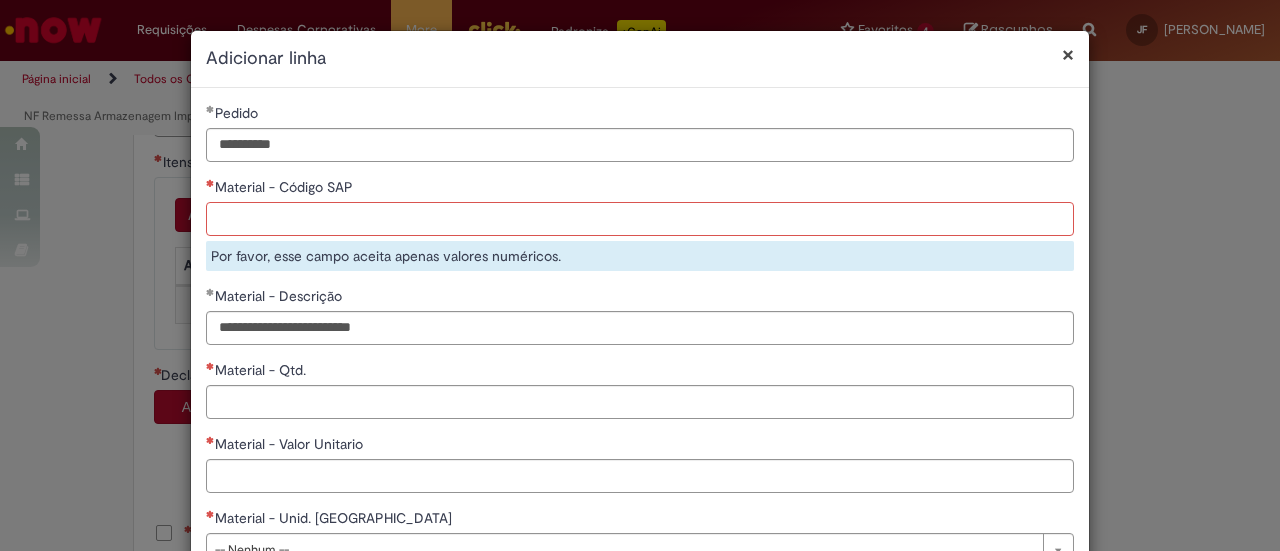 drag, startPoint x: 350, startPoint y: 222, endPoint x: 137, endPoint y: 221, distance: 213.00235 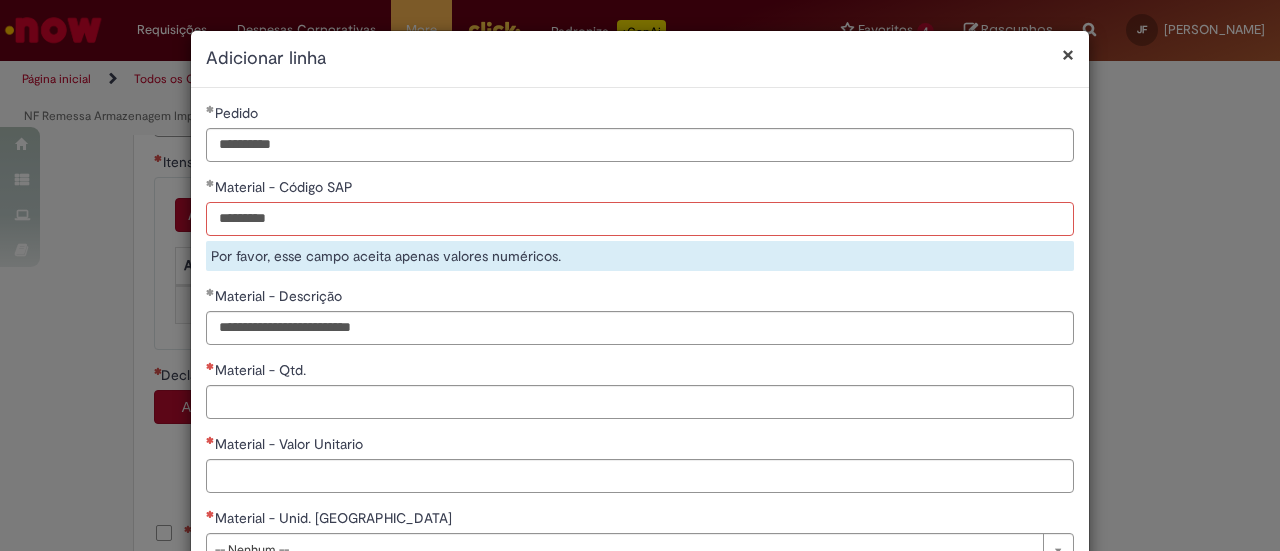 drag, startPoint x: 188, startPoint y: 220, endPoint x: 149, endPoint y: 220, distance: 39 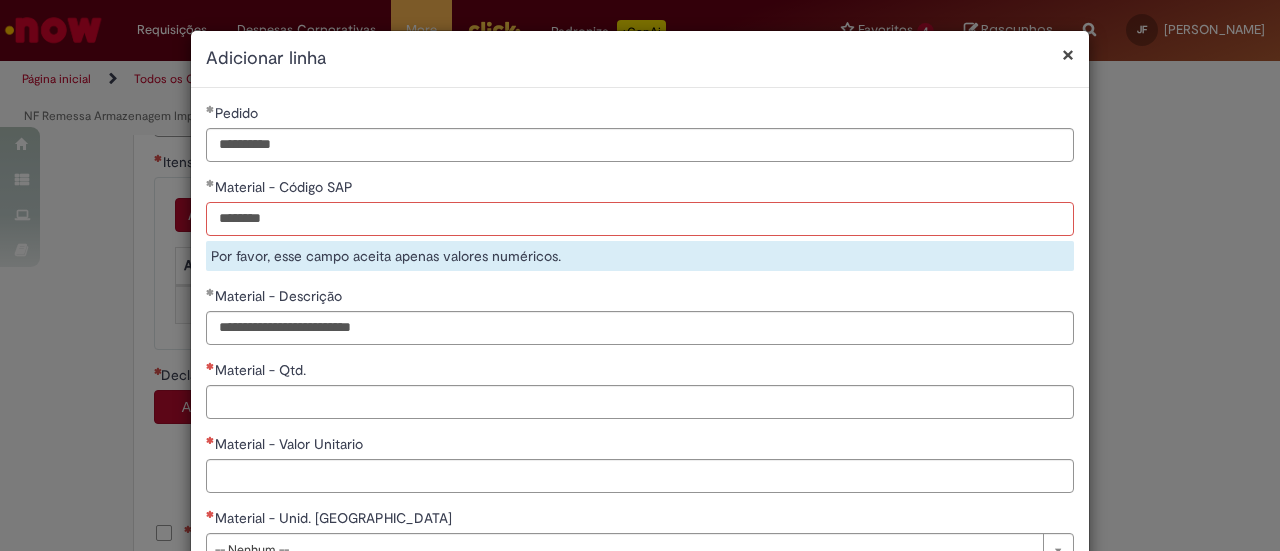 type on "********" 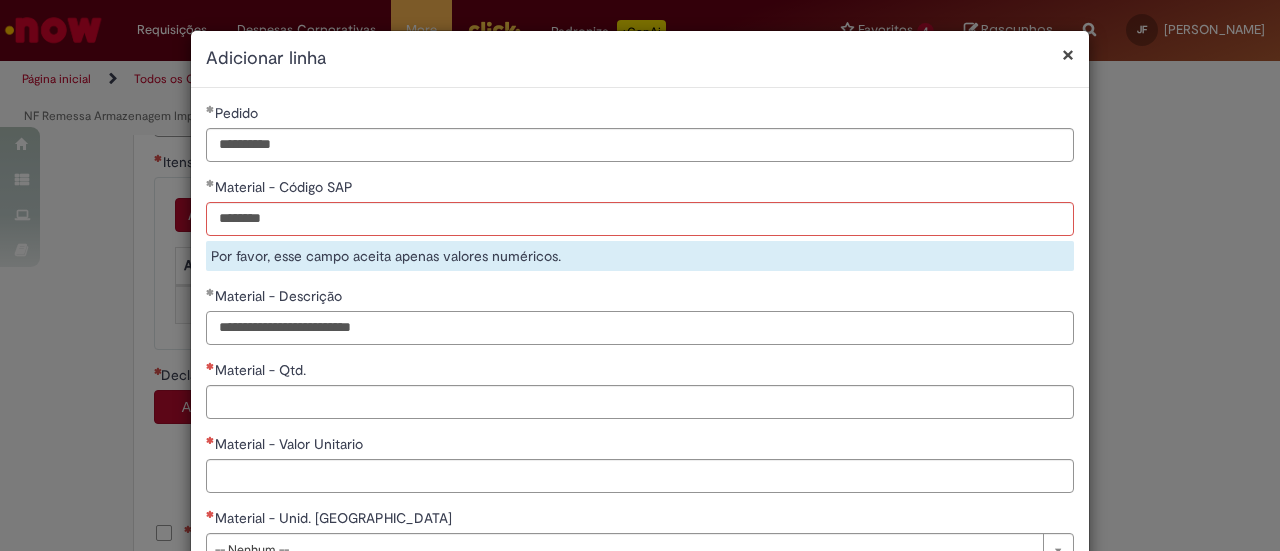click on "**********" at bounding box center (640, 342) 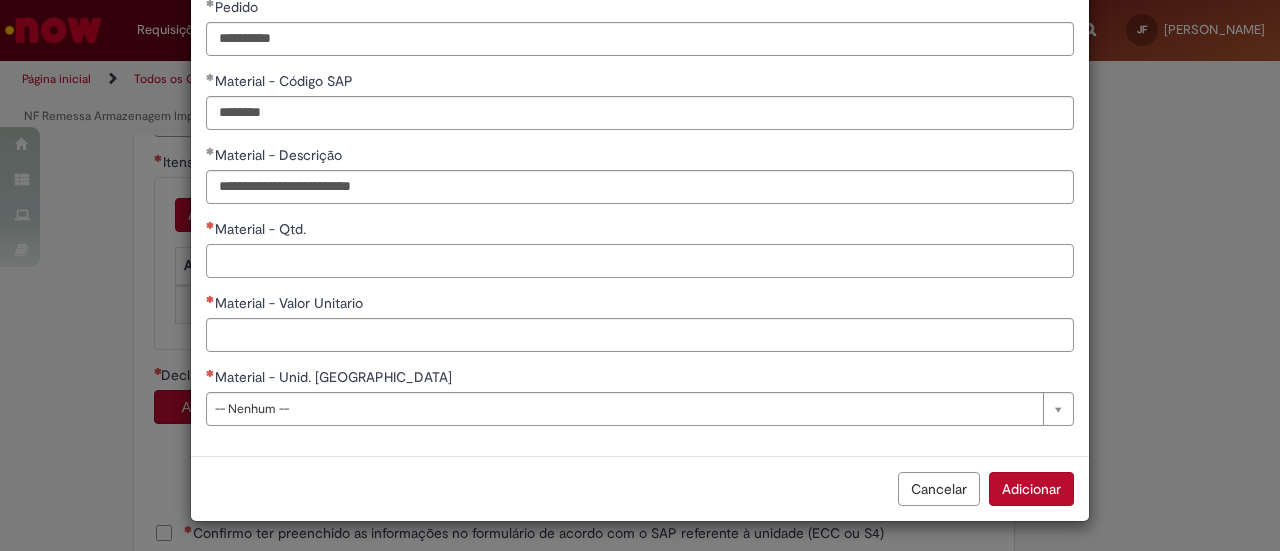 scroll, scrollTop: 104, scrollLeft: 0, axis: vertical 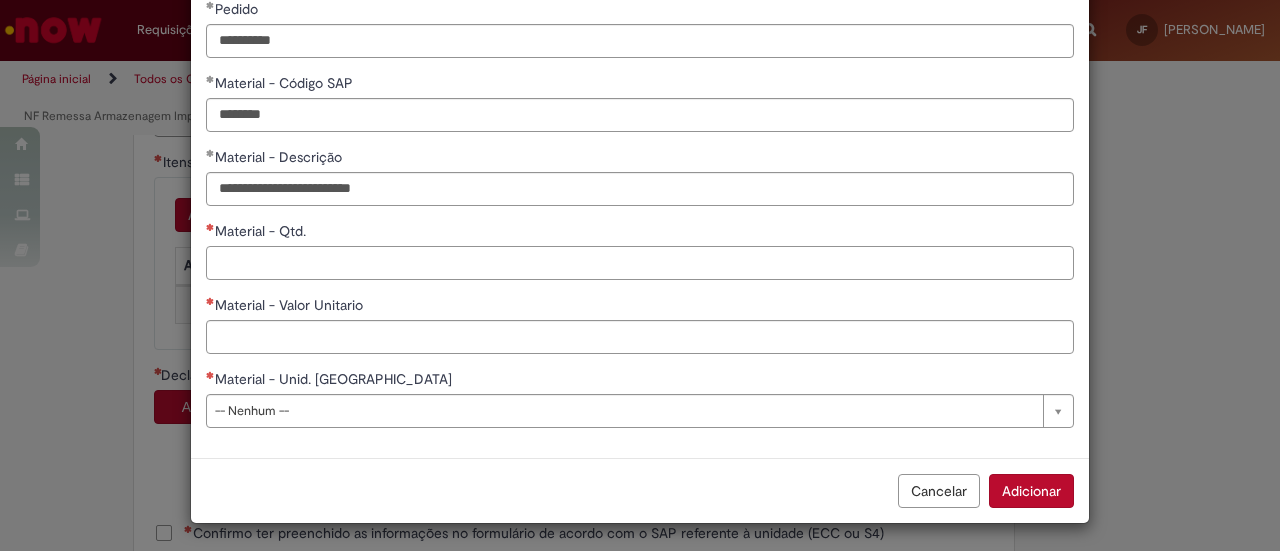 click on "Material - Qtd." at bounding box center (640, 263) 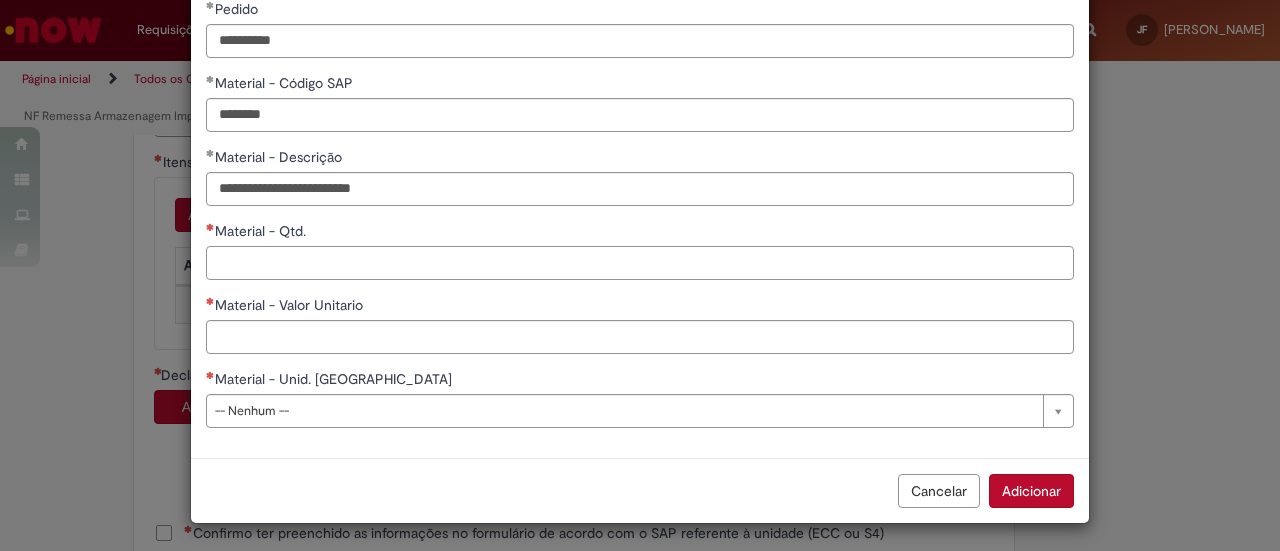 paste on "******" 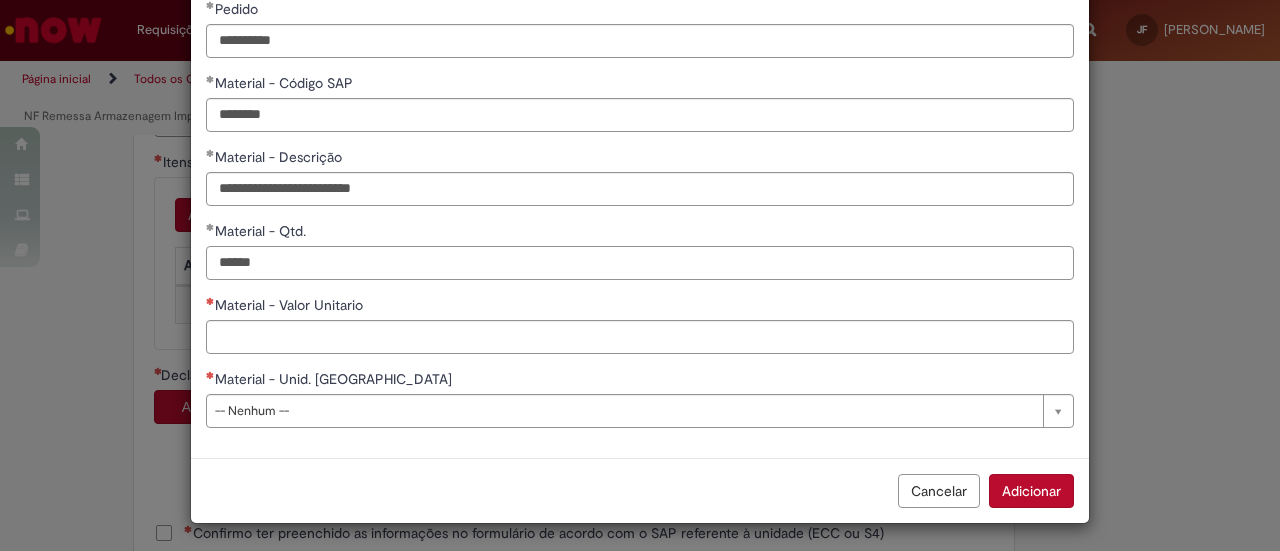 type on "******" 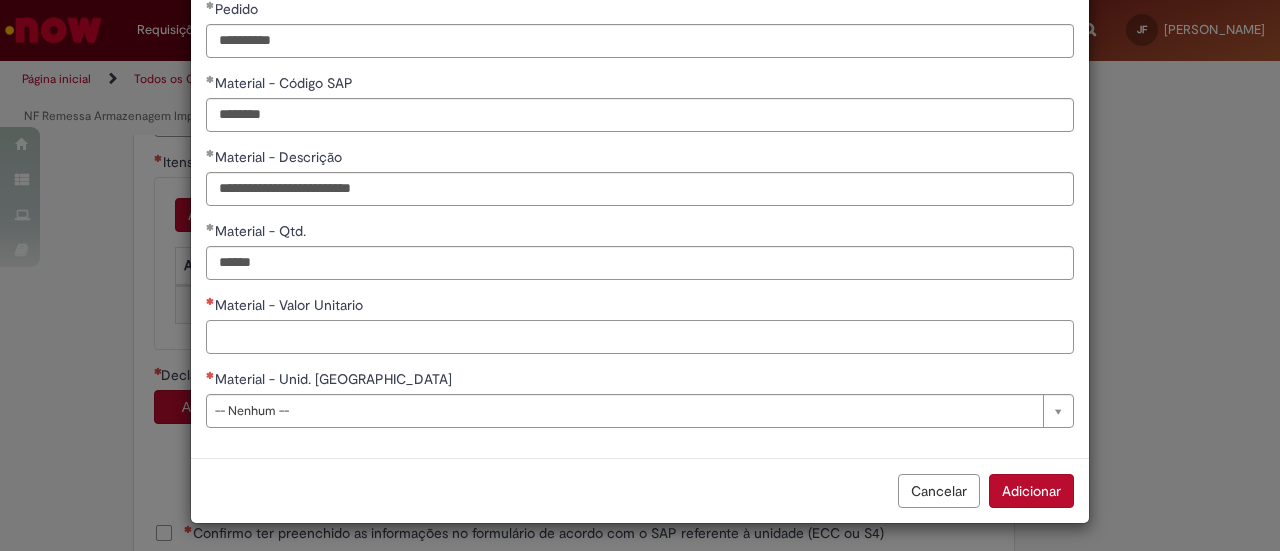 click on "Material - Valor Unitario" at bounding box center [640, 337] 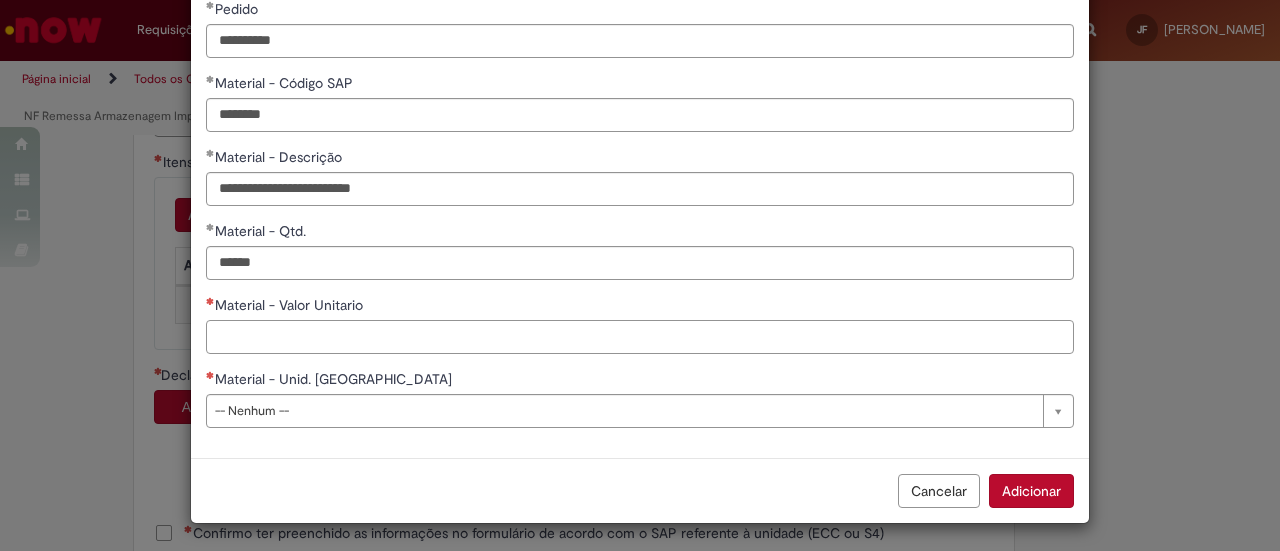 paste on "****" 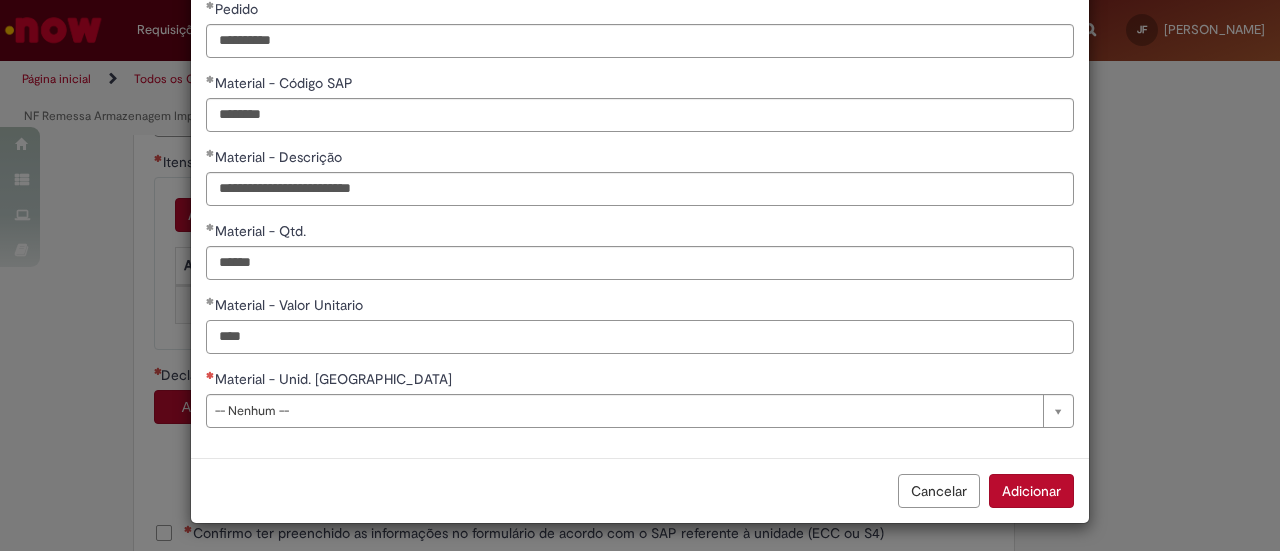 type on "****" 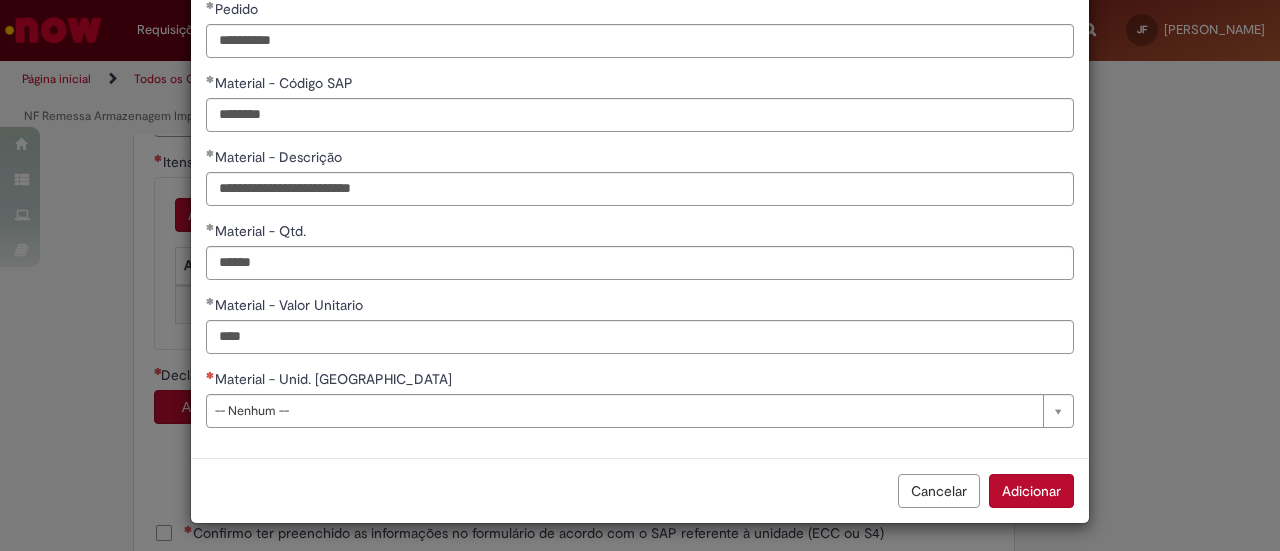 click on "Material - Unid. Medida" at bounding box center [640, 381] 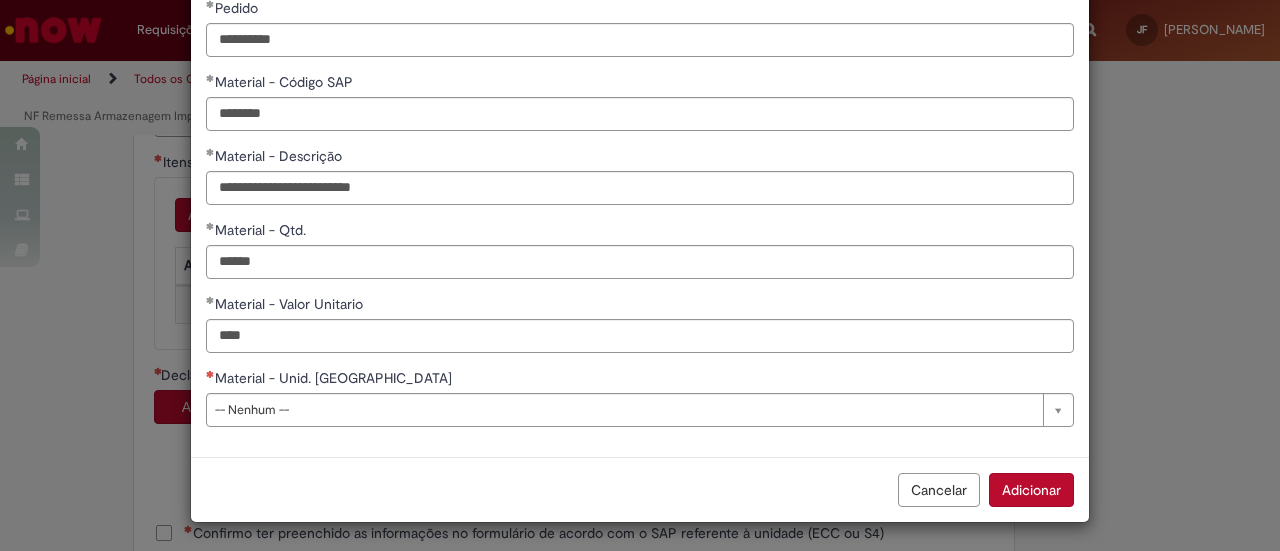 click on "Material - Unid. Medida" at bounding box center [640, 380] 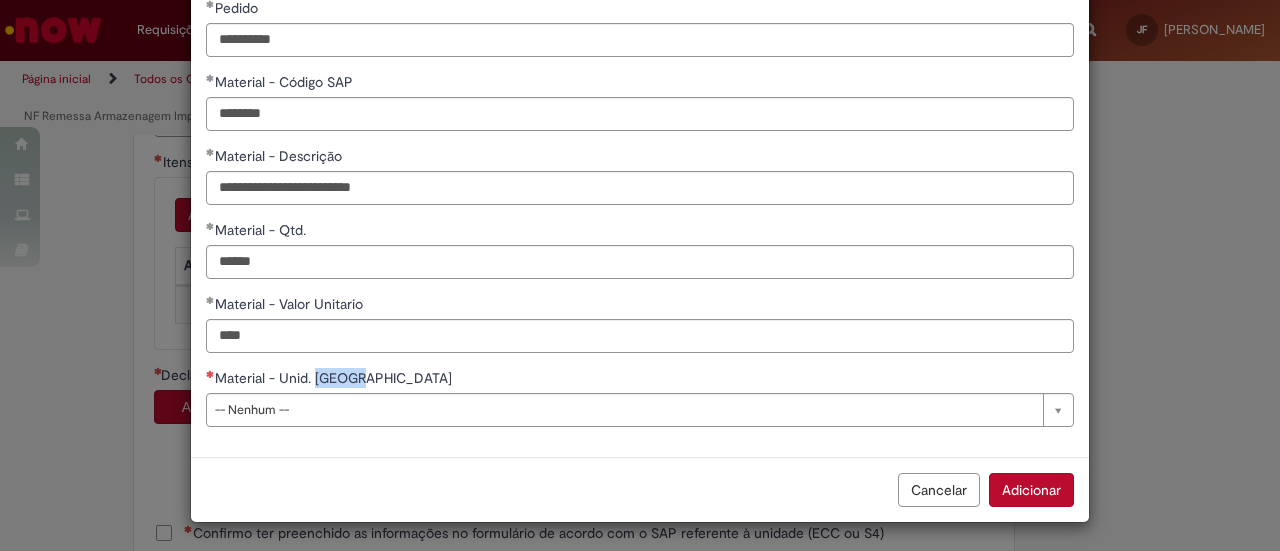 click on "Material - Unid. Medida" at bounding box center [640, 380] 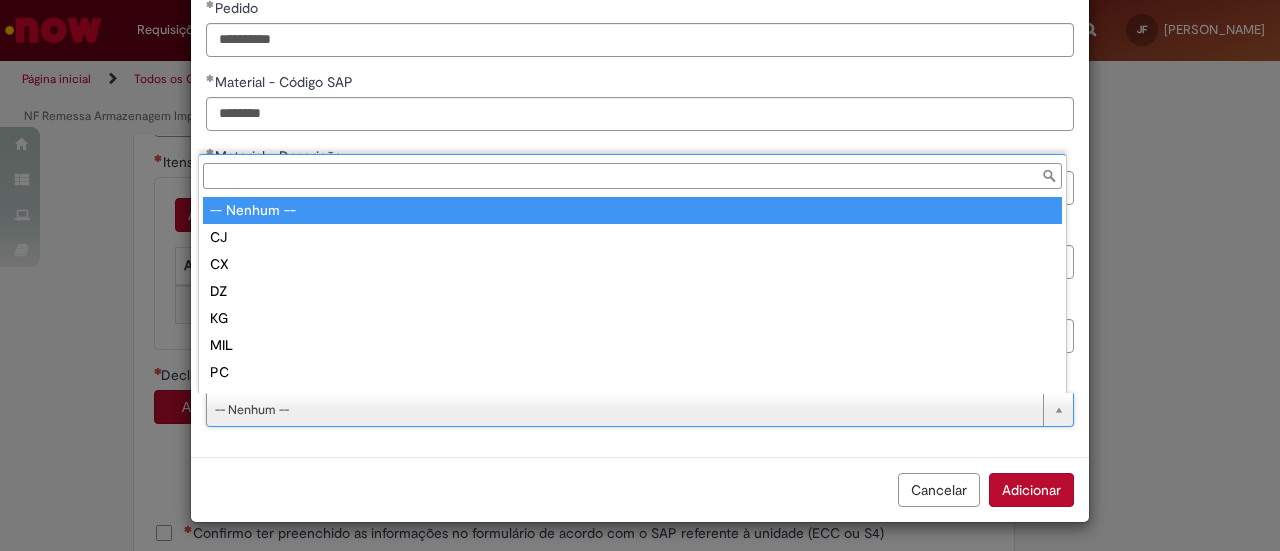 scroll, scrollTop: 104, scrollLeft: 0, axis: vertical 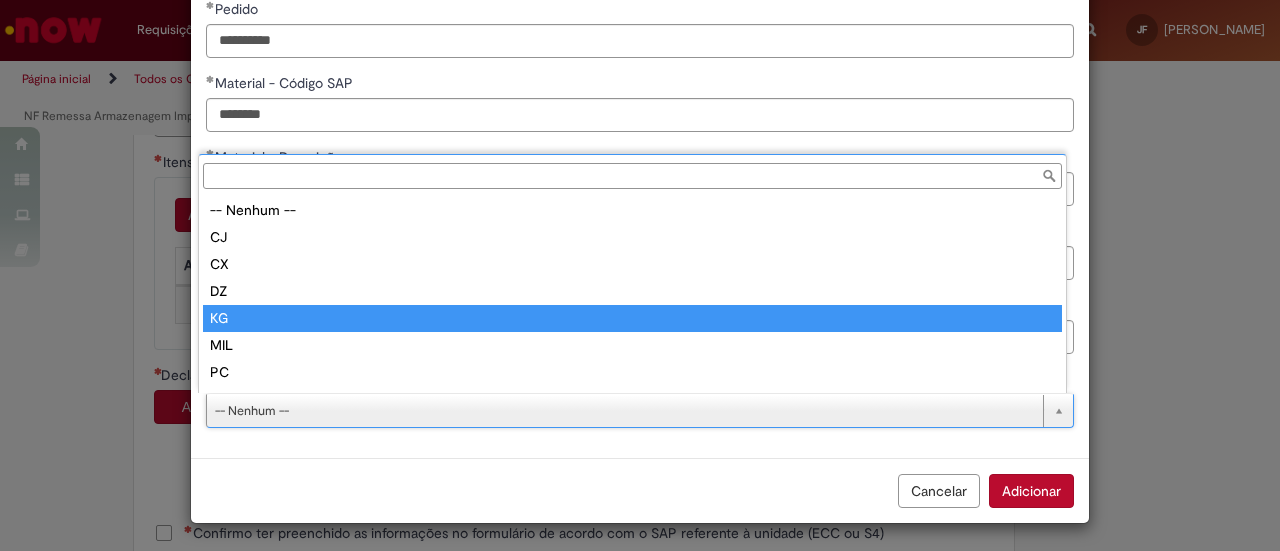 type on "**" 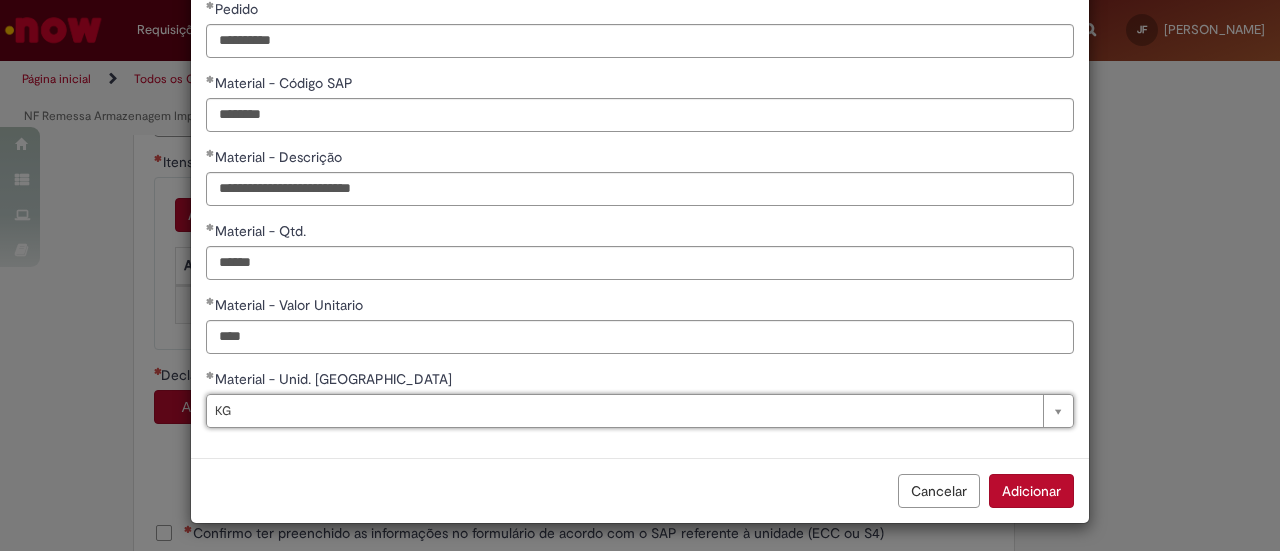 click on "Adicionar" at bounding box center (1031, 491) 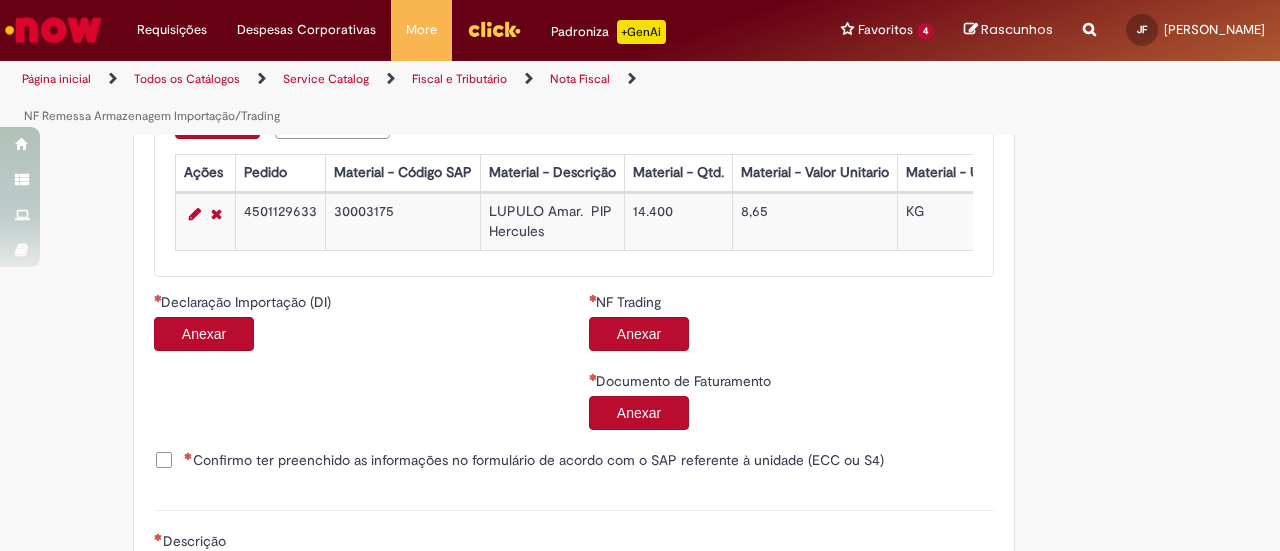 scroll, scrollTop: 1341, scrollLeft: 0, axis: vertical 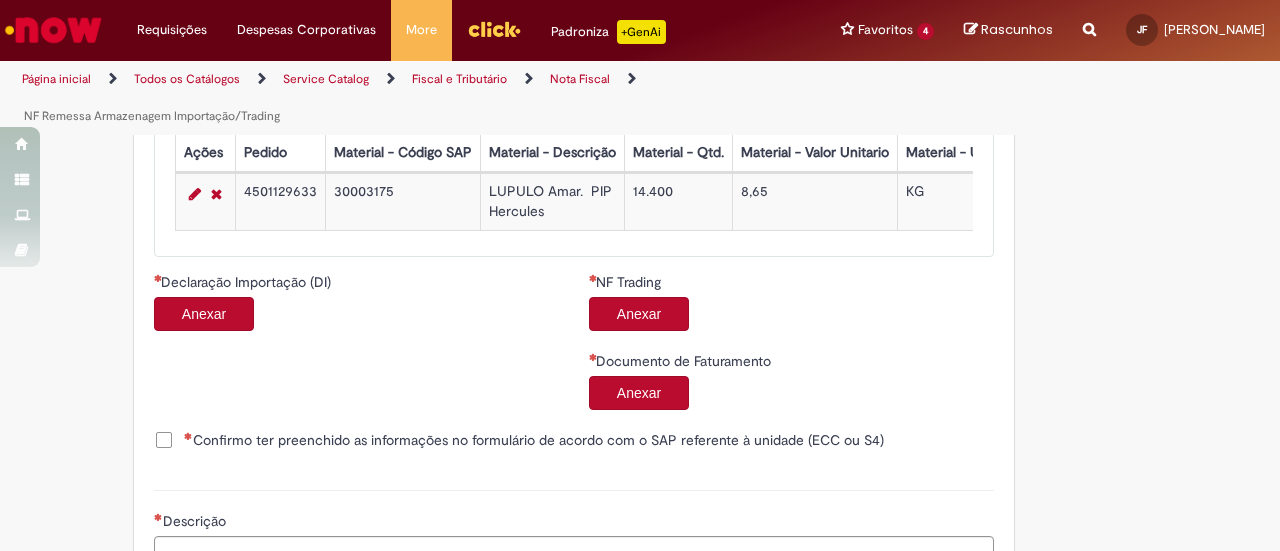 click on "4501129633" at bounding box center (280, 201) 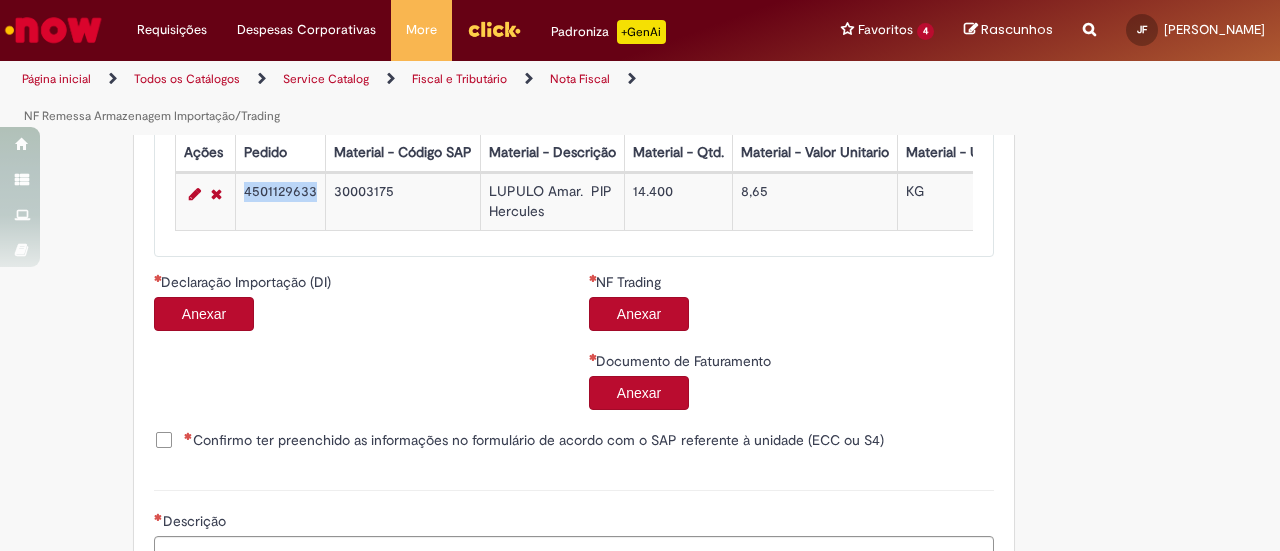 click on "4501129633" at bounding box center (280, 201) 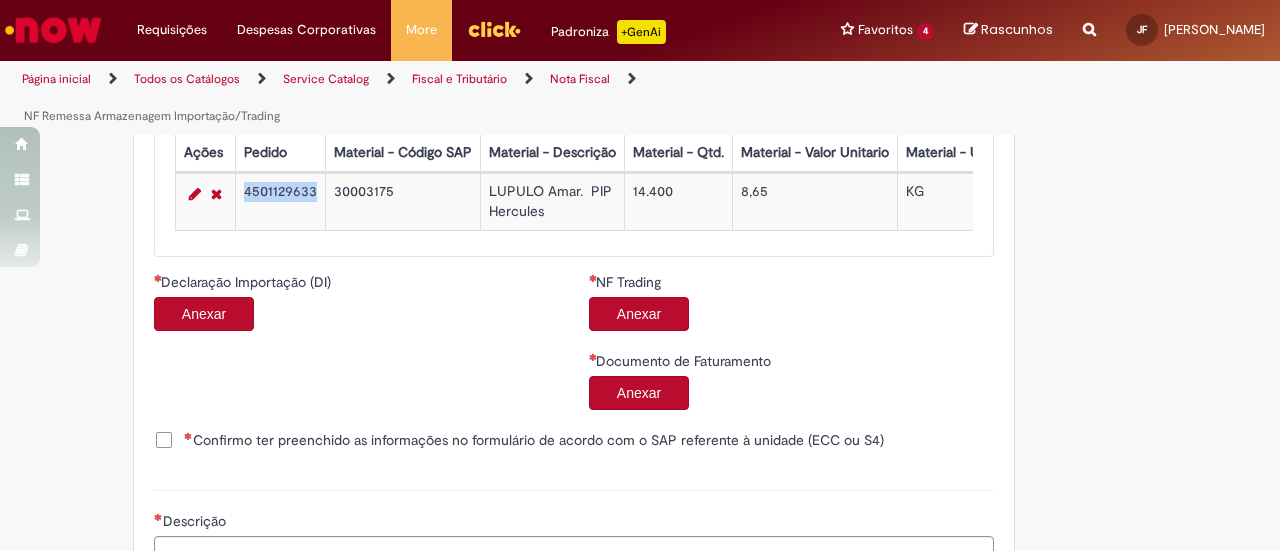 click on "Anexar" at bounding box center (204, 314) 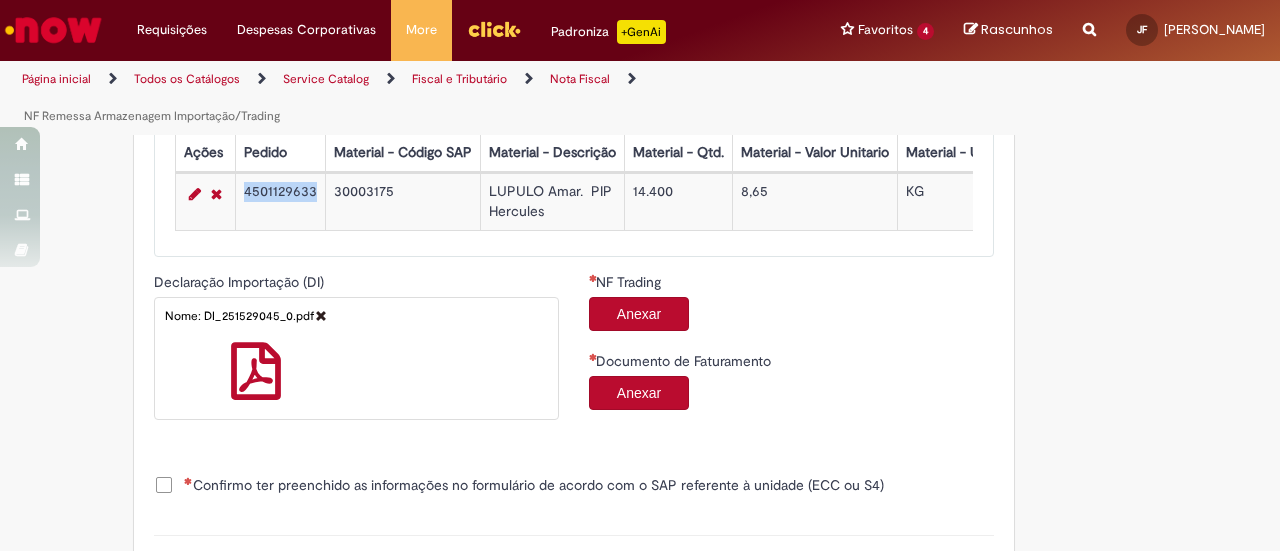 click on "Anexar" at bounding box center (639, 314) 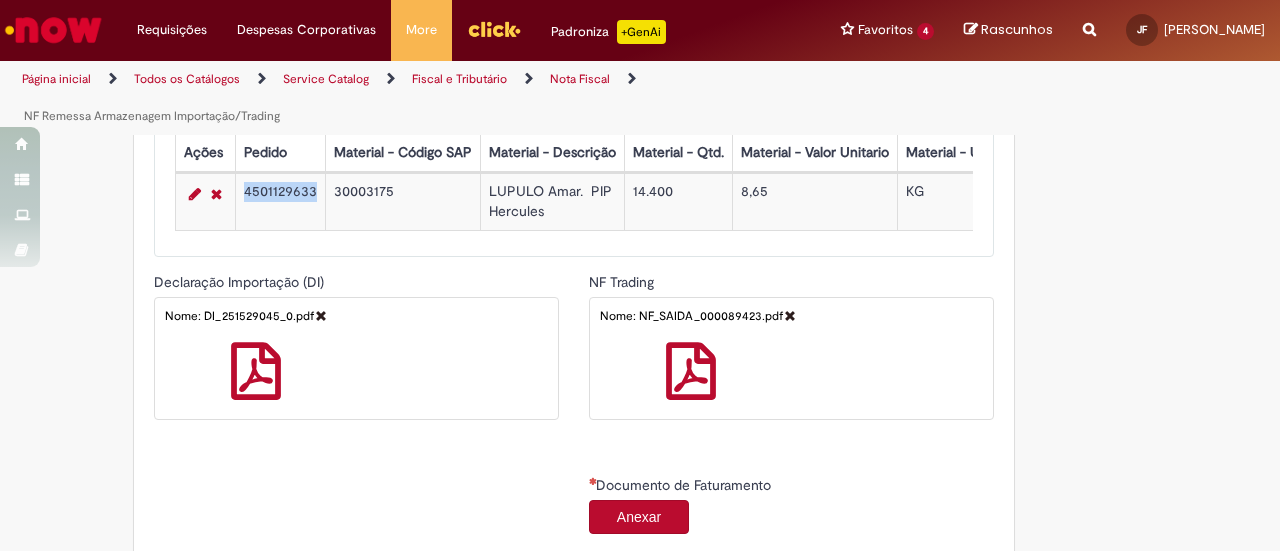 click on "Anexar" at bounding box center [639, 517] 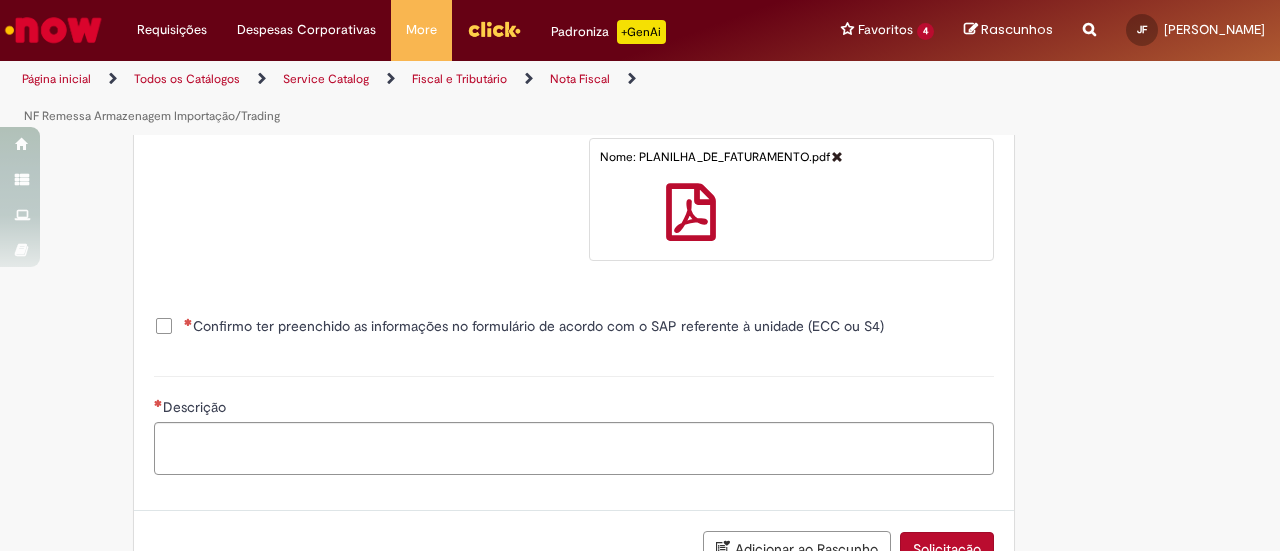 scroll, scrollTop: 1768, scrollLeft: 0, axis: vertical 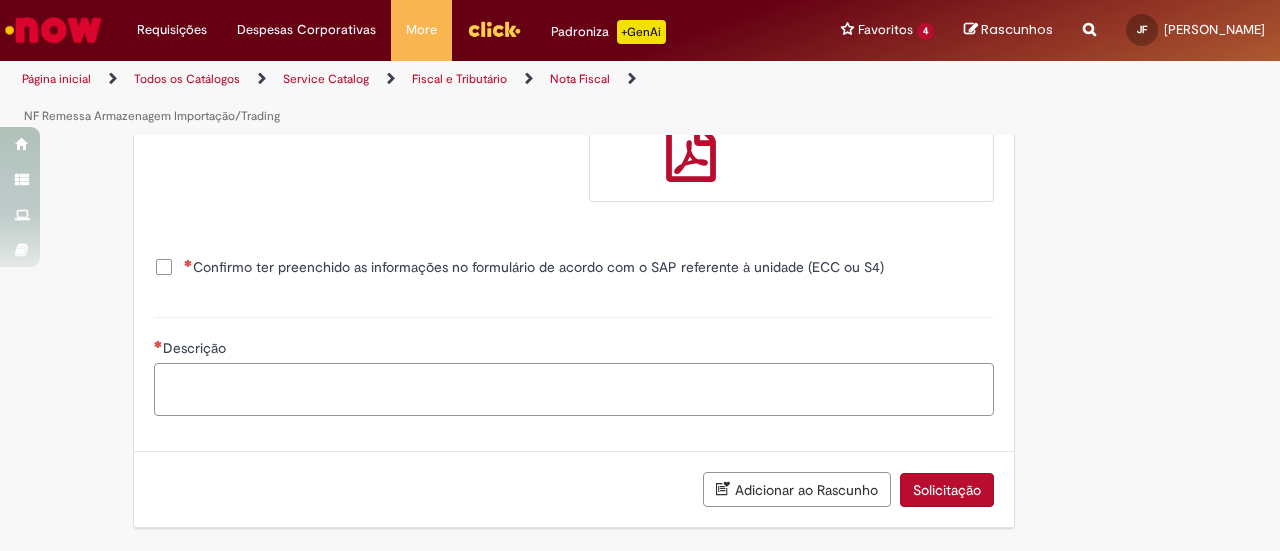 click on "Descrição" at bounding box center [574, 389] 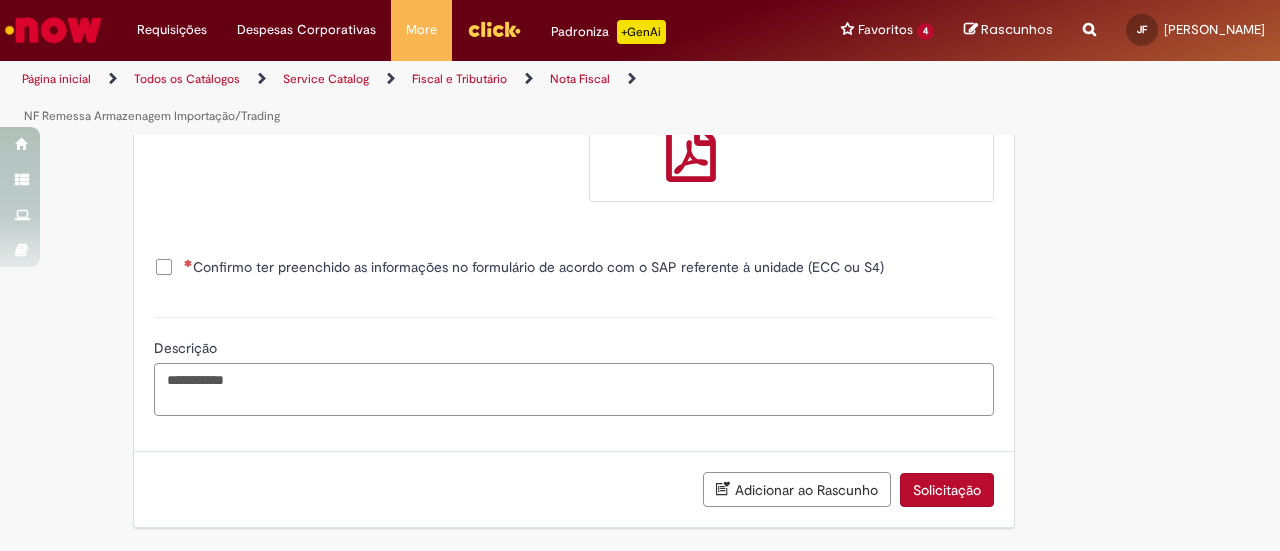 click on "**********" at bounding box center (574, 389) 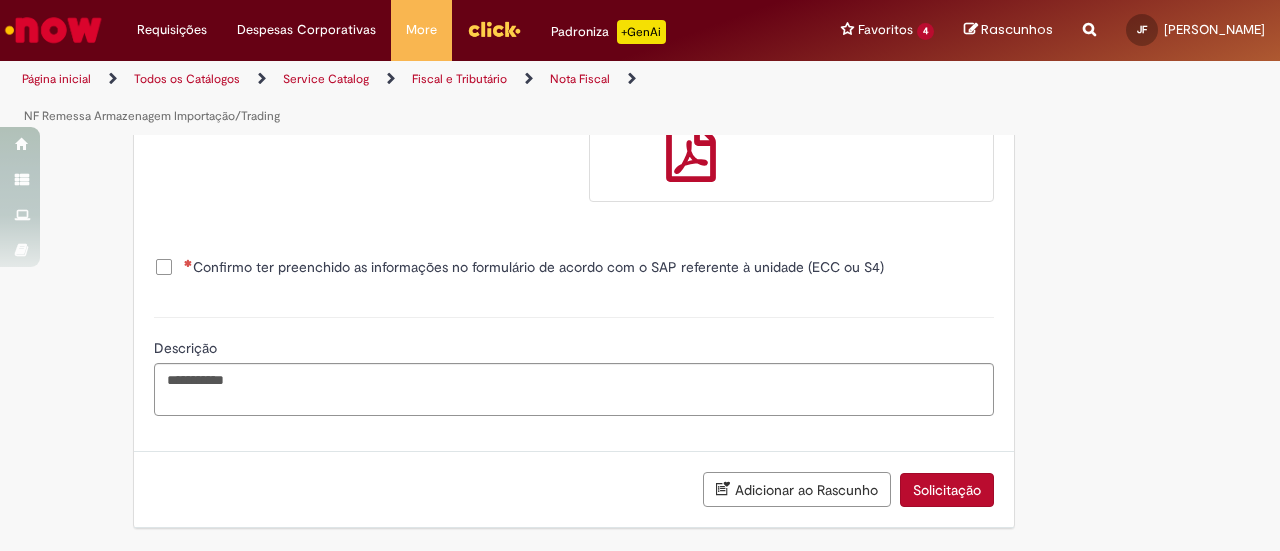 click at bounding box center [188, 263] 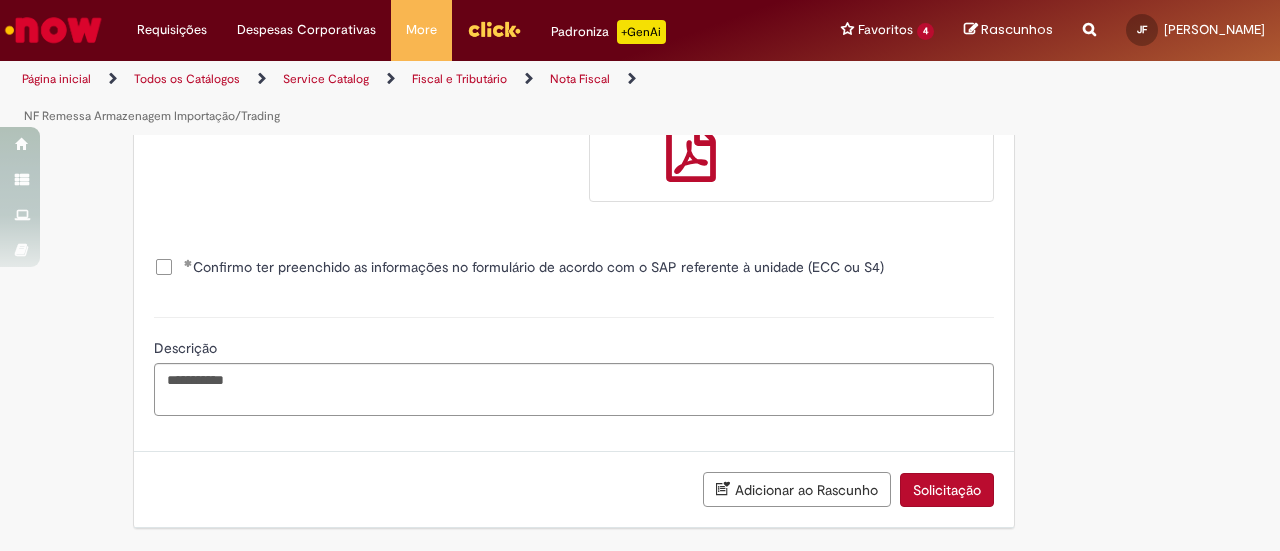 click on "Solicitação" at bounding box center [947, 490] 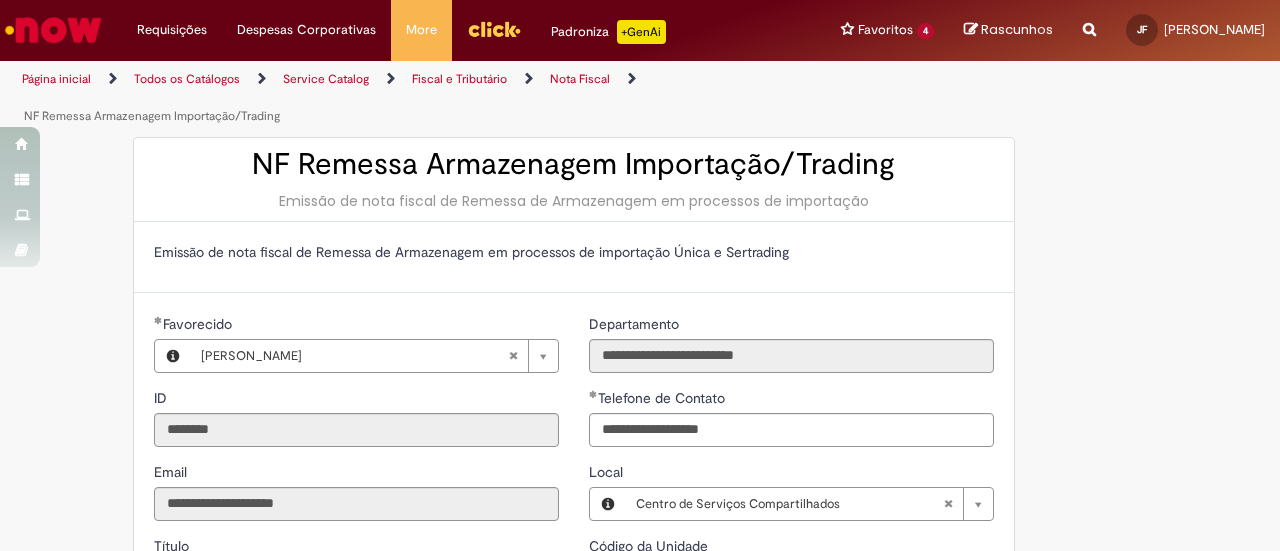 scroll, scrollTop: 0, scrollLeft: 0, axis: both 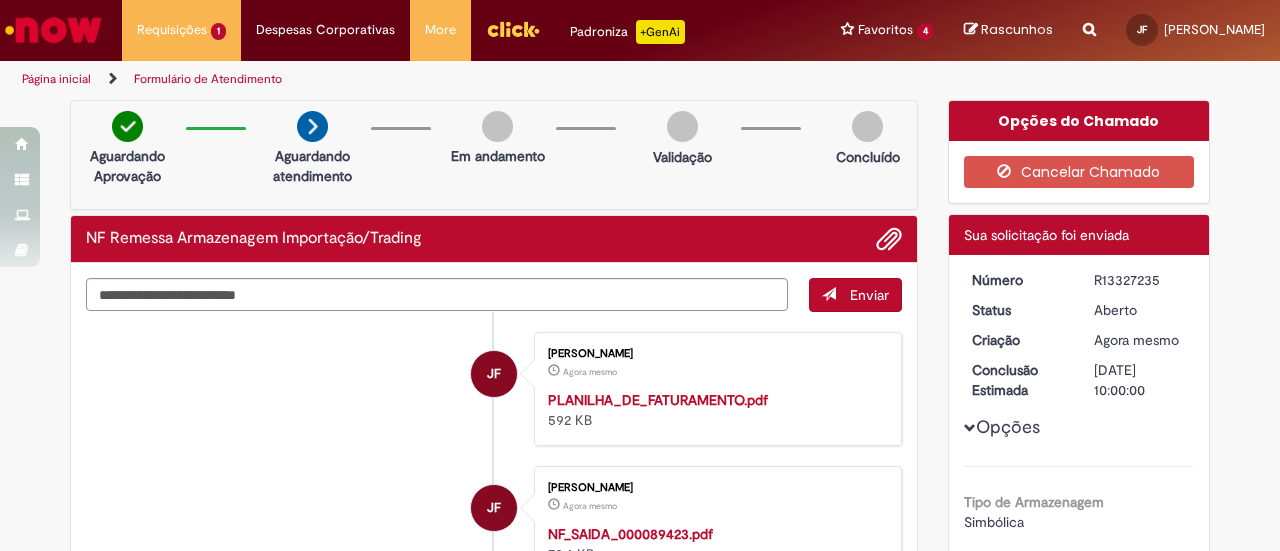 click on "R13327235" at bounding box center [1140, 280] 